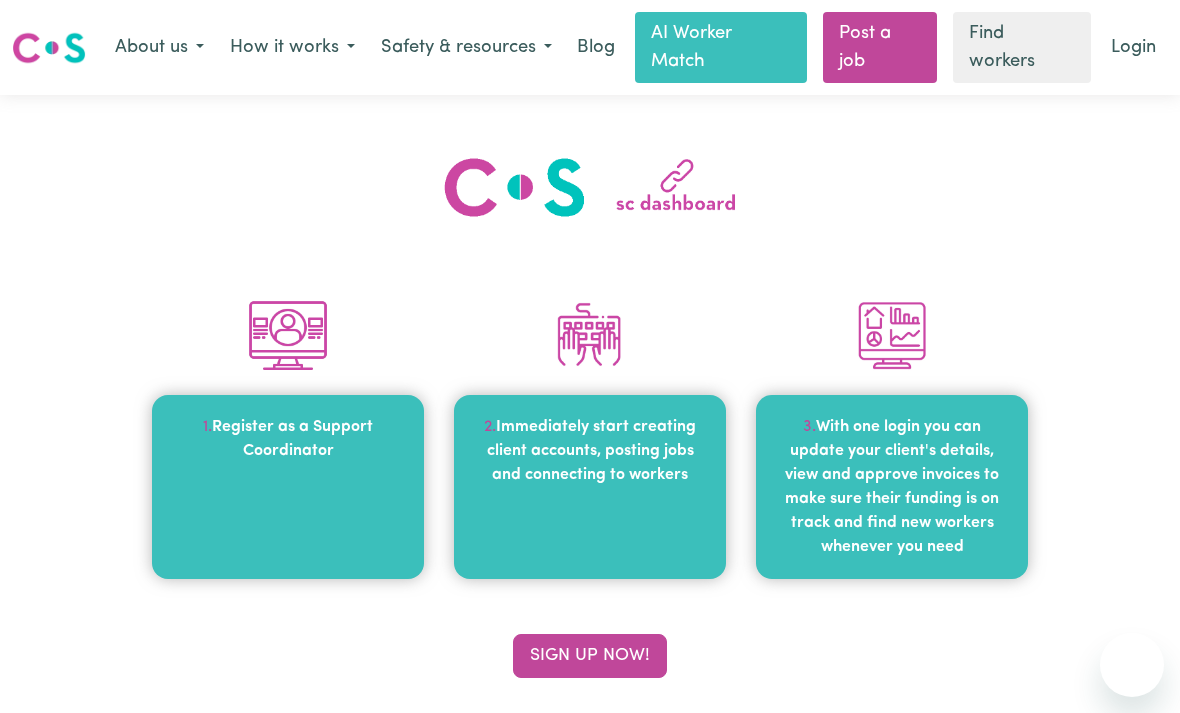 scroll, scrollTop: 0, scrollLeft: 0, axis: both 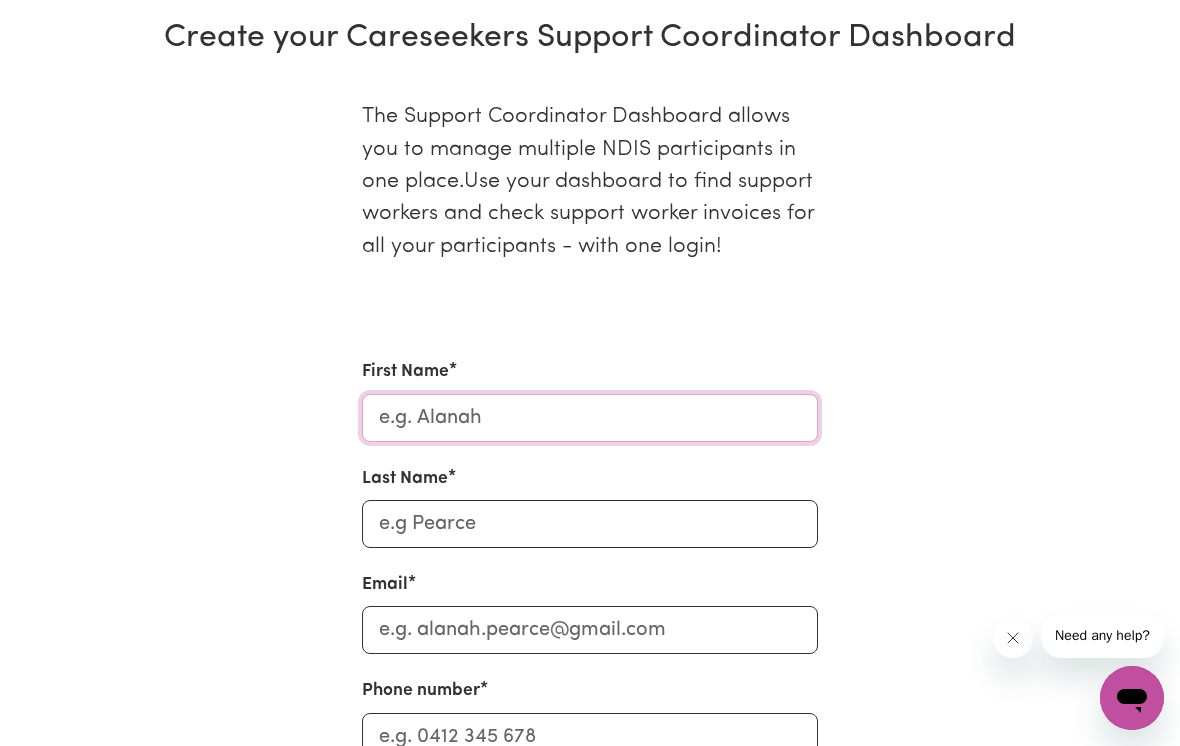 click on "First Name" at bounding box center [590, 418] 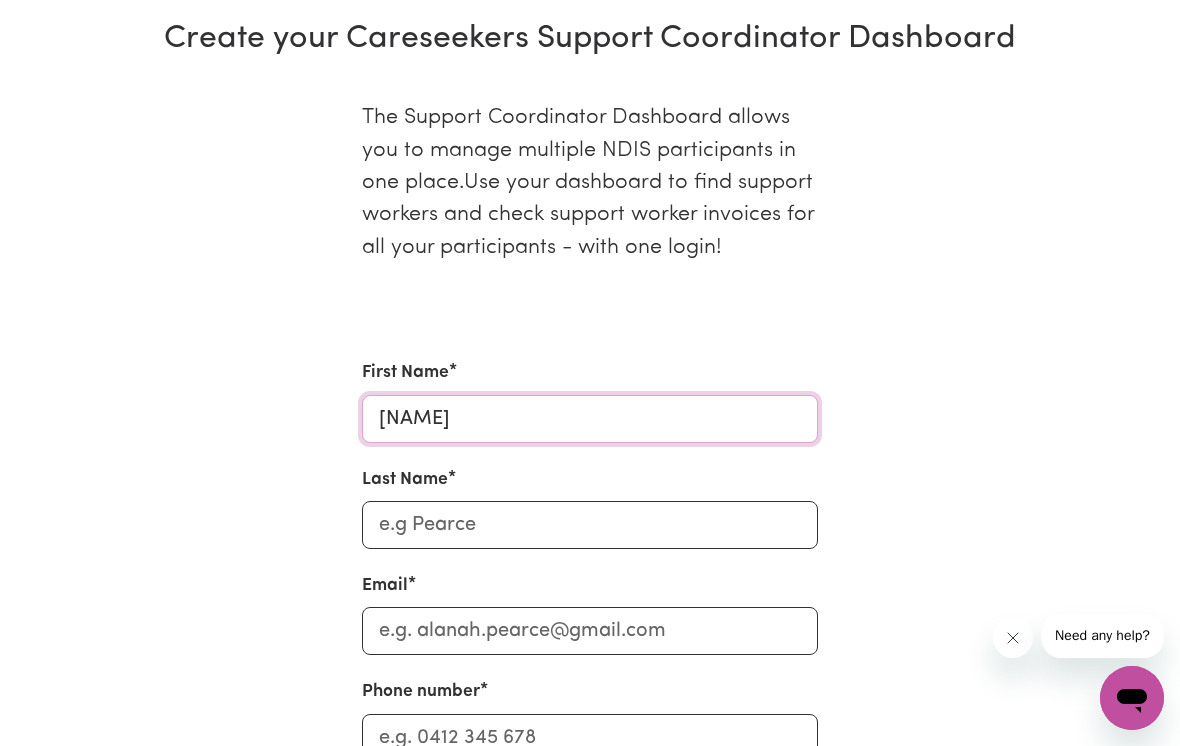 type on "[NAME]" 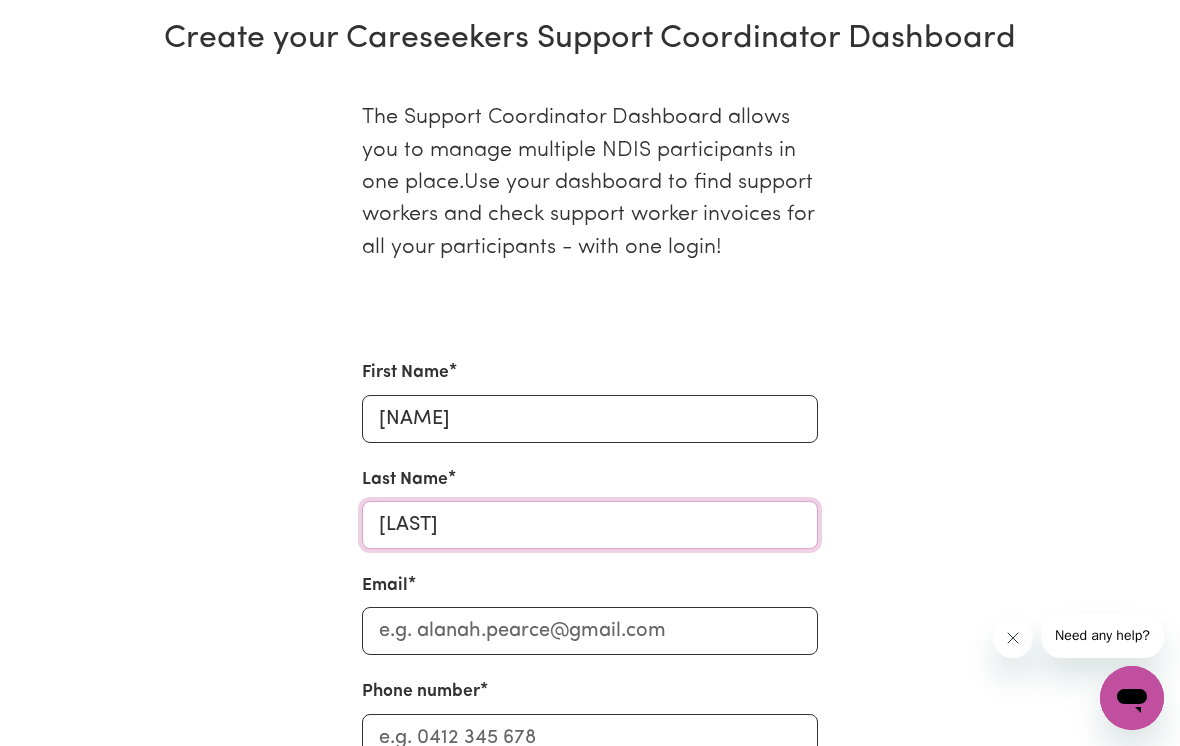 type on "[LAST]" 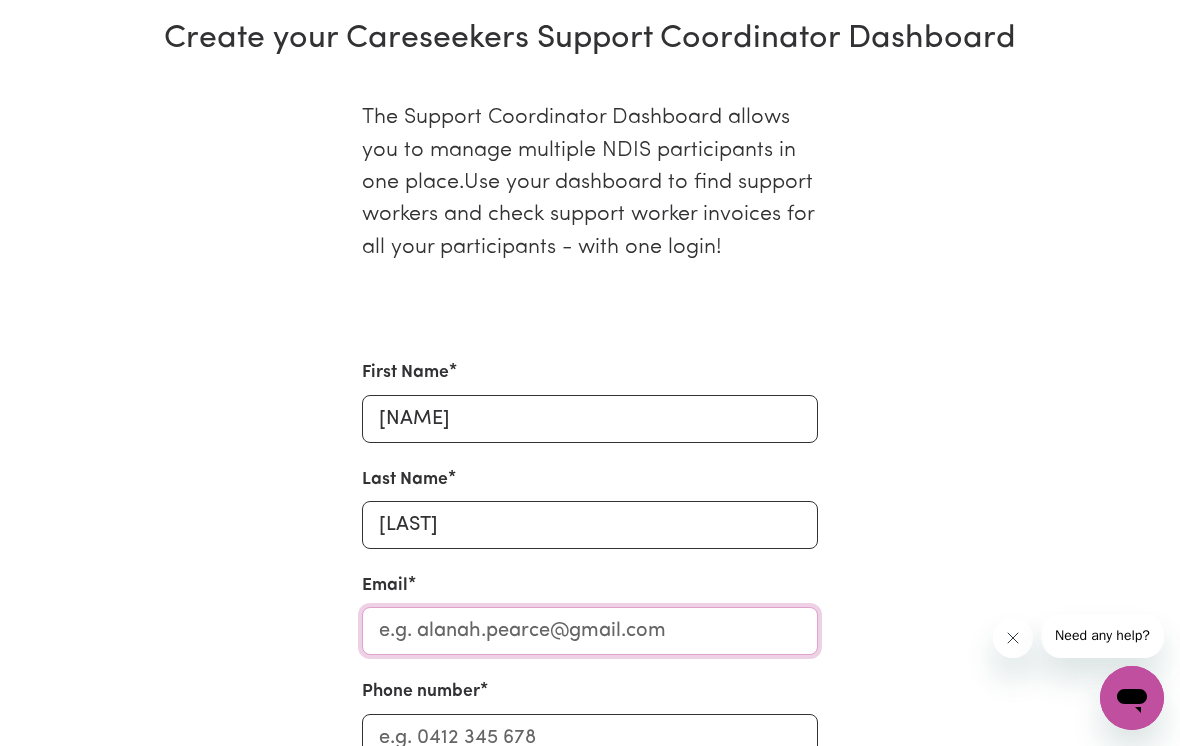 type on "[EMAIL]" 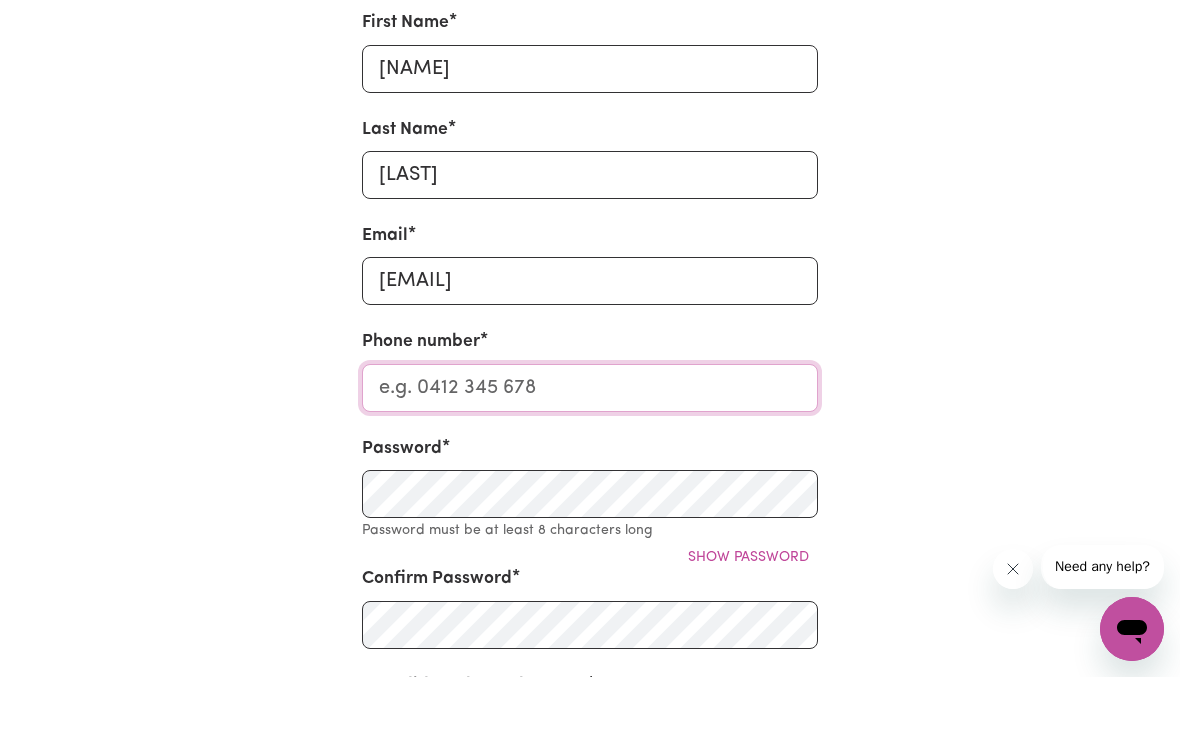 scroll, scrollTop: 1057, scrollLeft: 0, axis: vertical 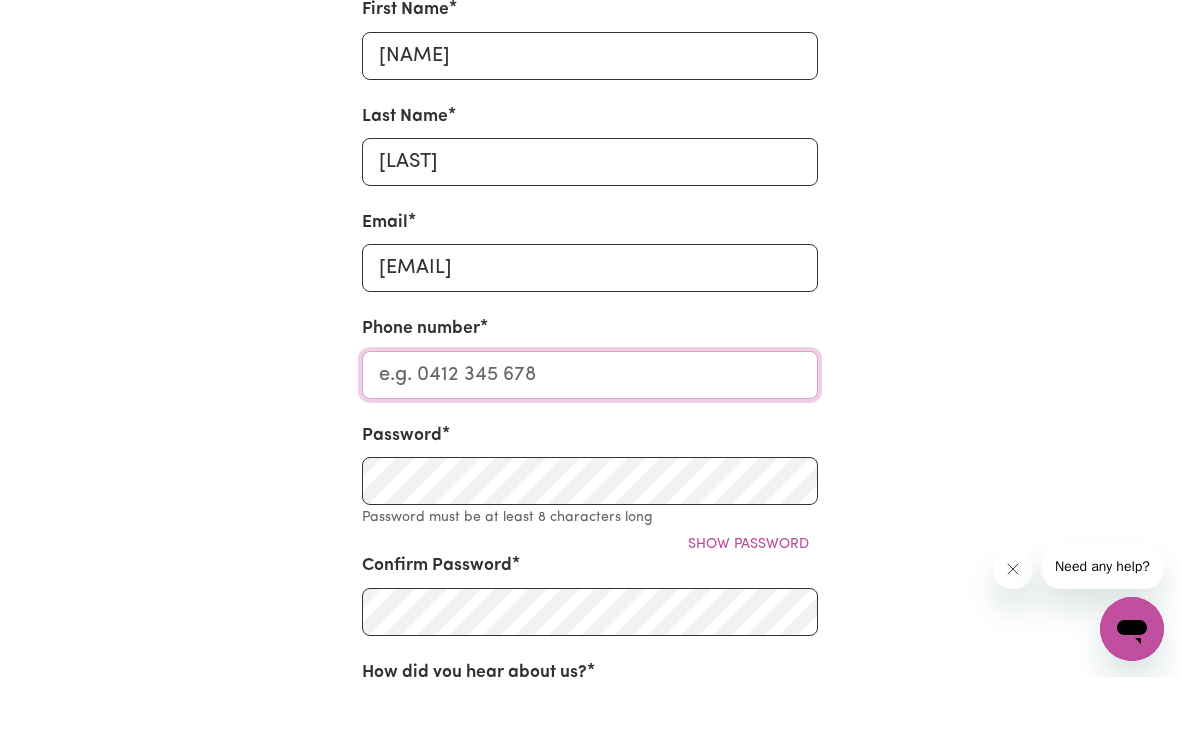 type on "[PHONE]" 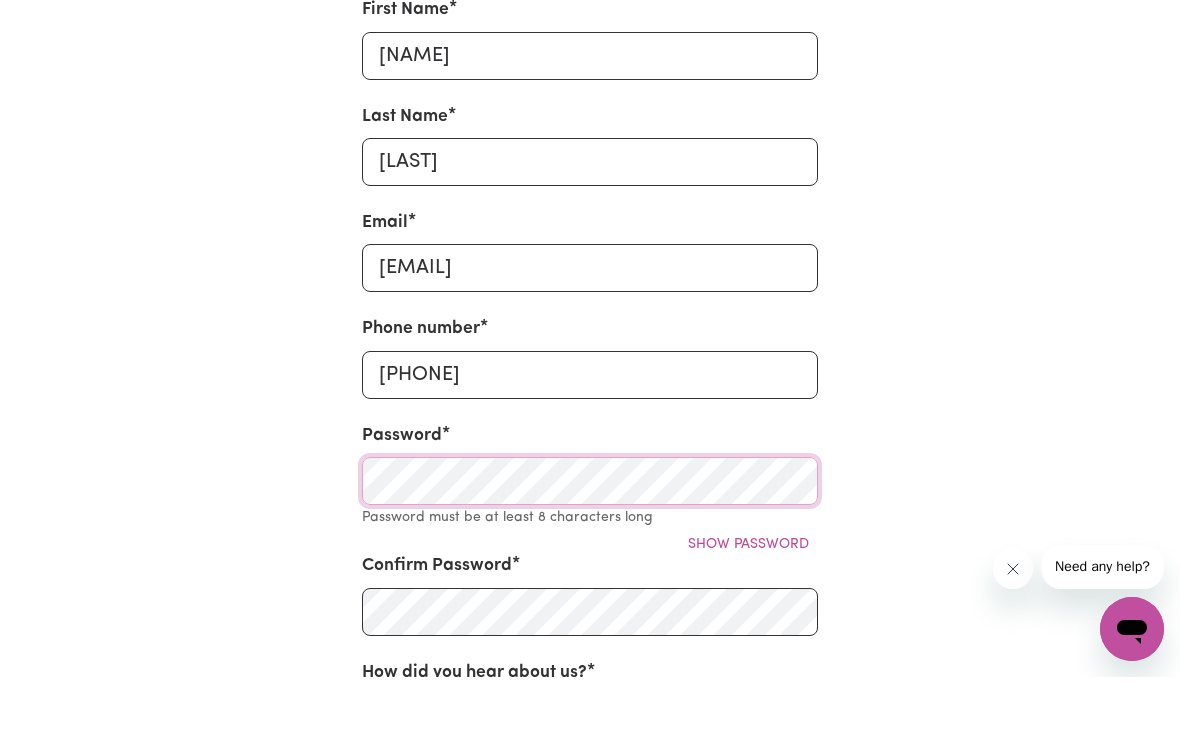 scroll, scrollTop: 1126, scrollLeft: 0, axis: vertical 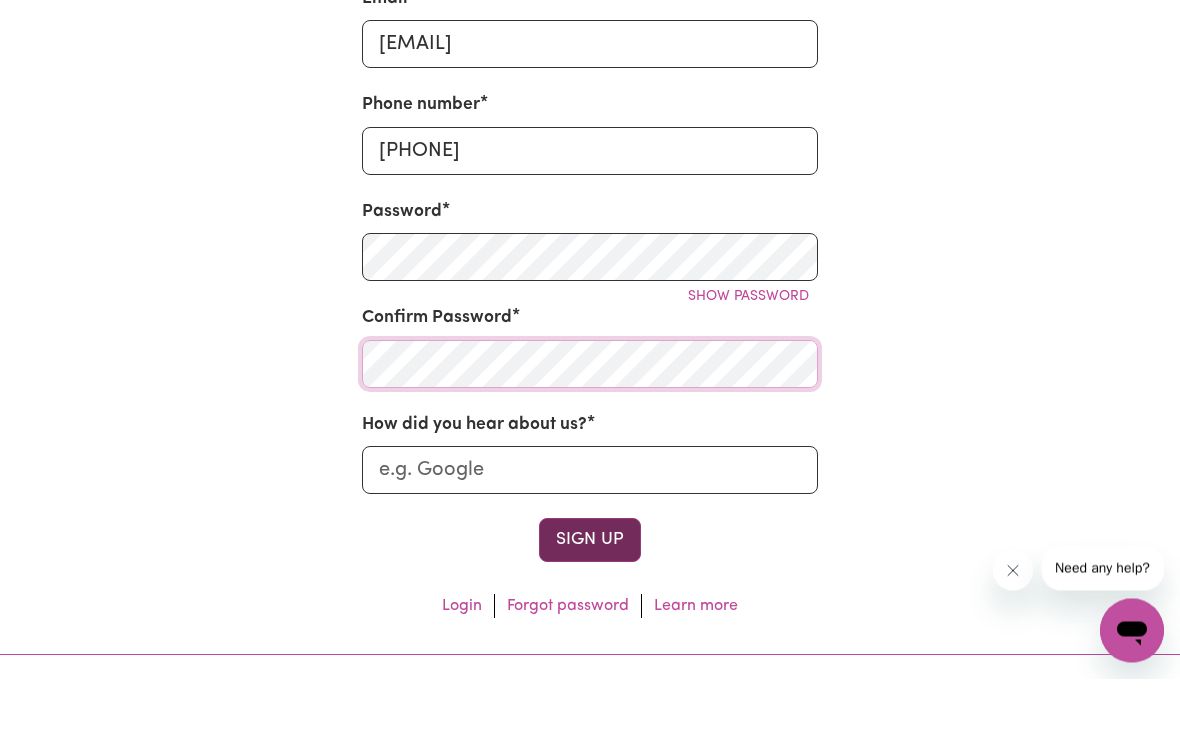 click on "Sign Up" at bounding box center [590, 608] 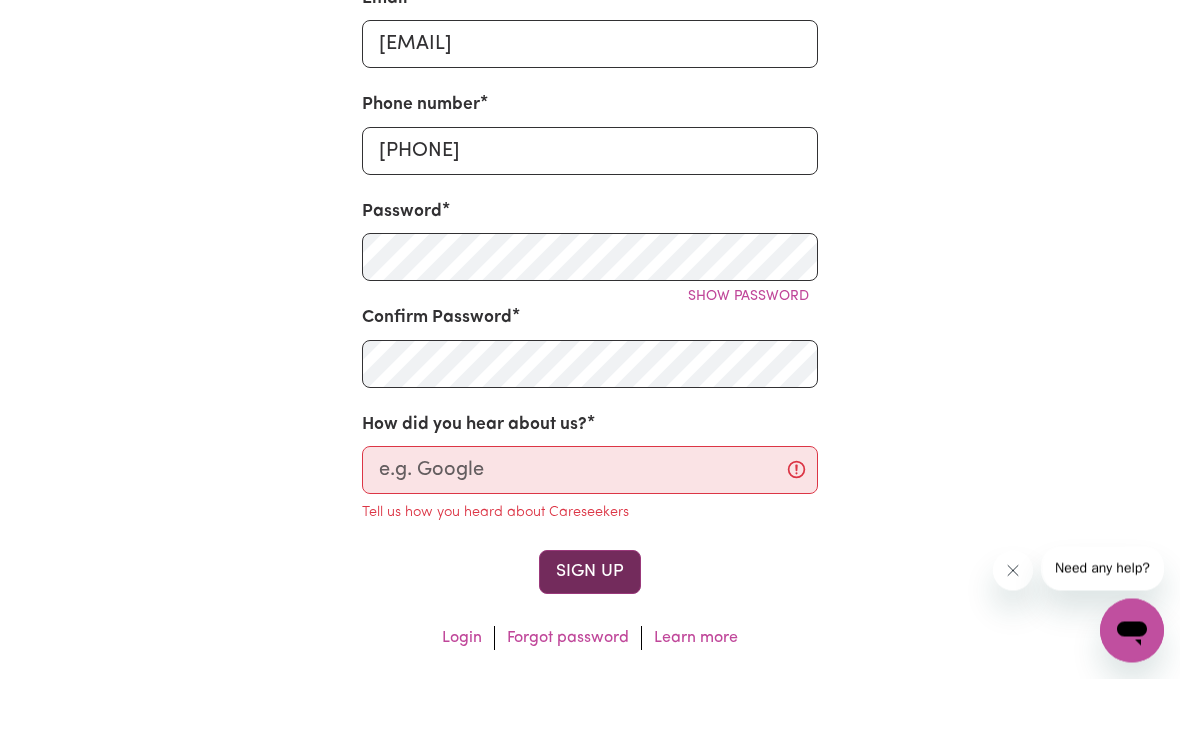 scroll, scrollTop: 1350, scrollLeft: 0, axis: vertical 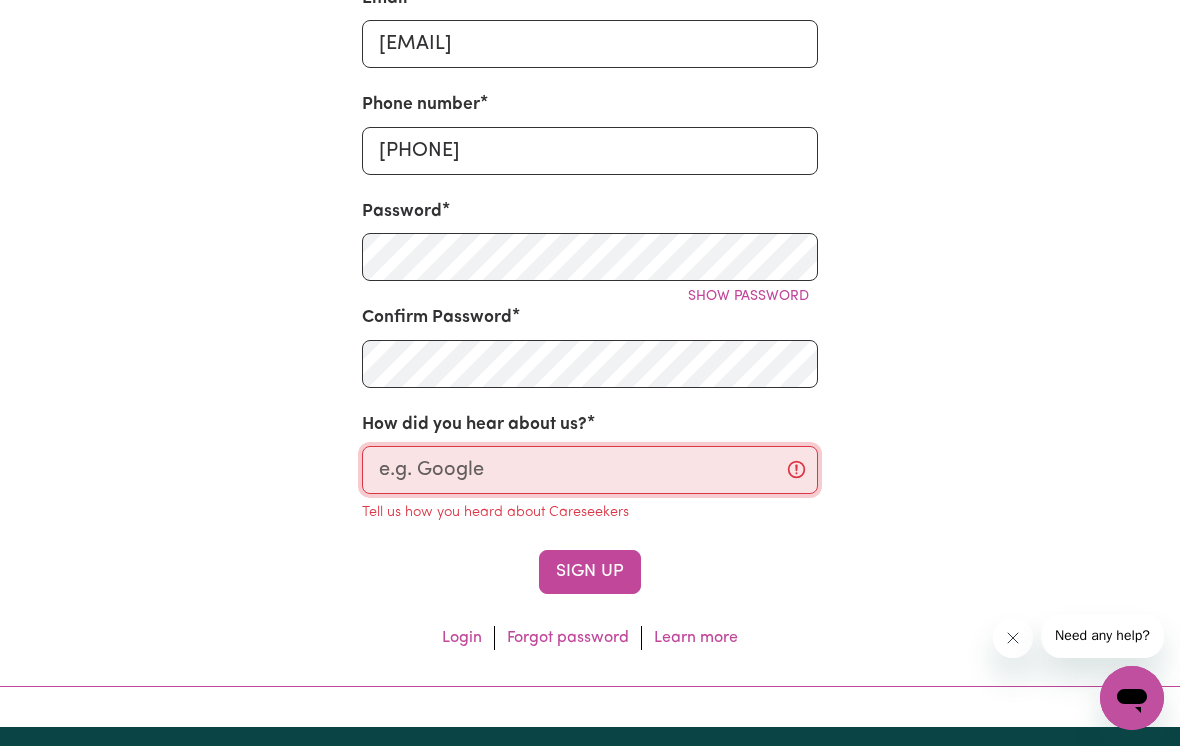 click on "How did you hear about us?" at bounding box center [590, 470] 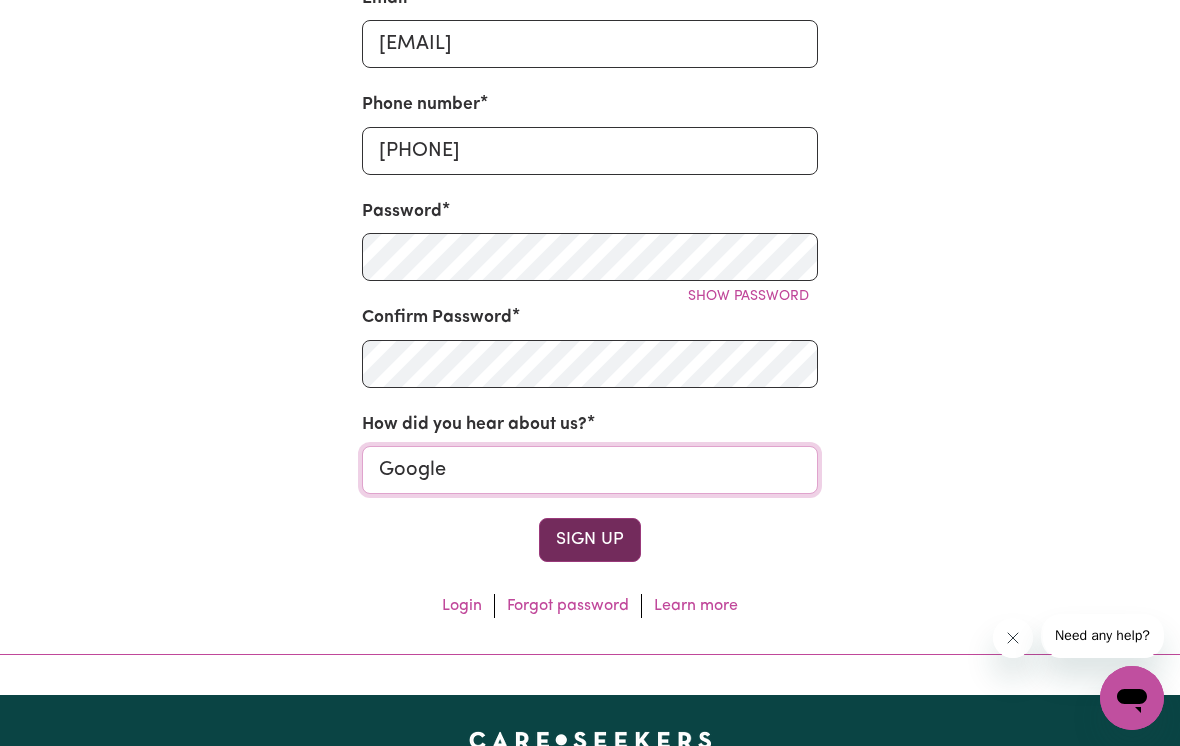 type on "Google" 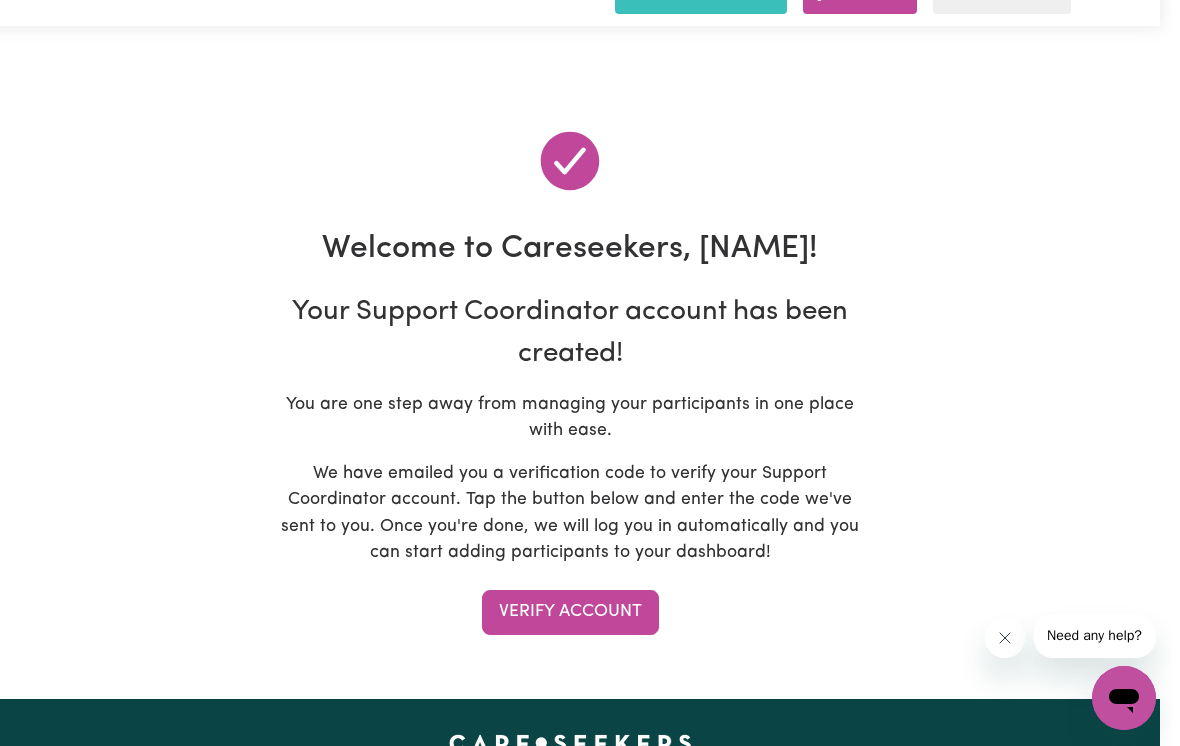 scroll, scrollTop: 60, scrollLeft: 12, axis: both 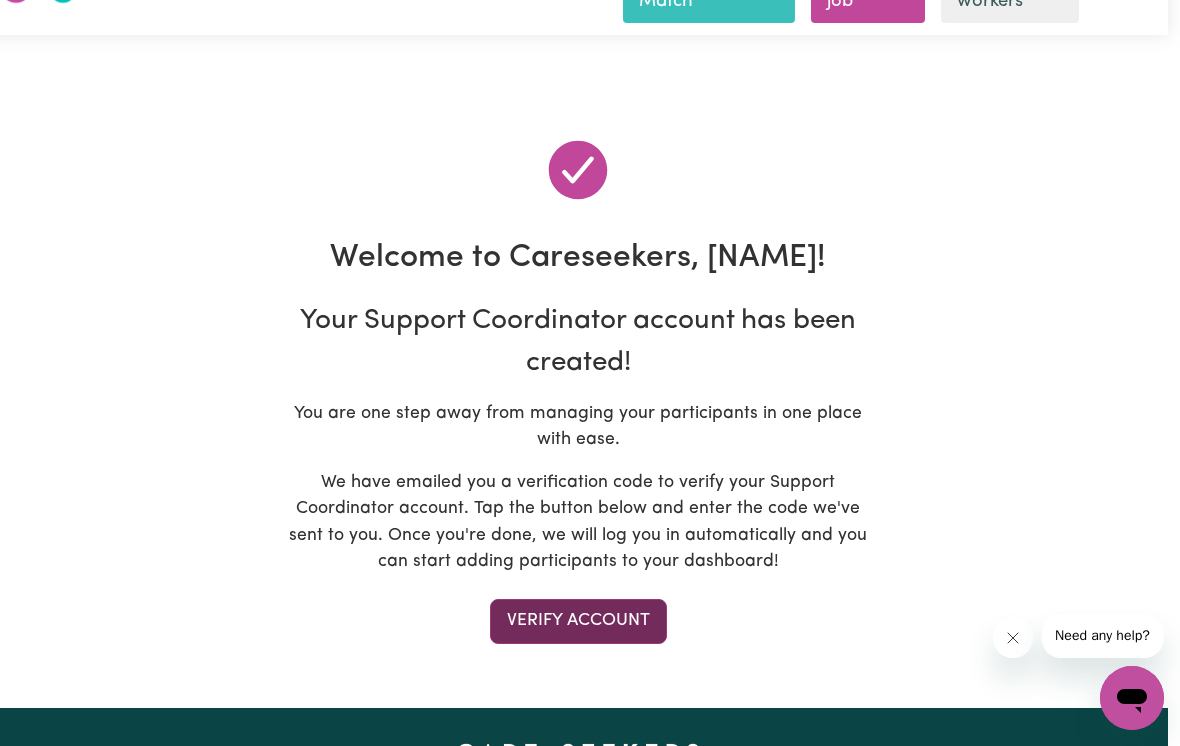 click on "Verify Account" at bounding box center (578, 621) 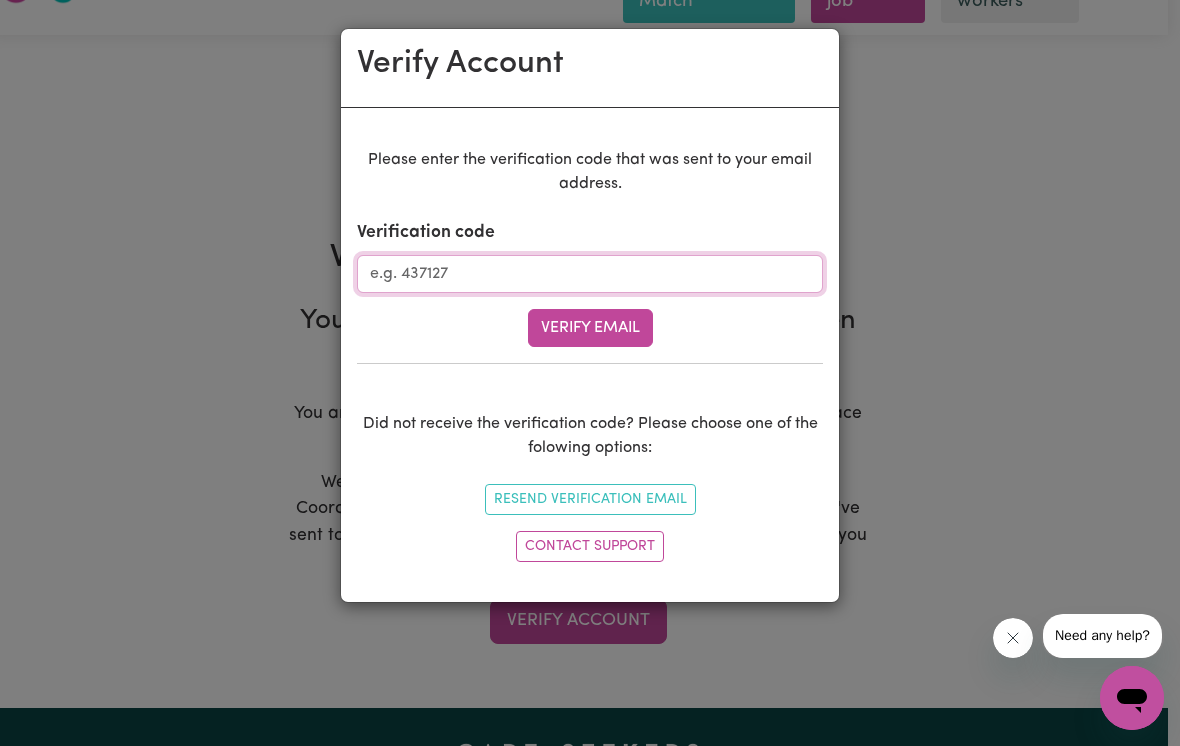 click on "Verification code" at bounding box center [590, 274] 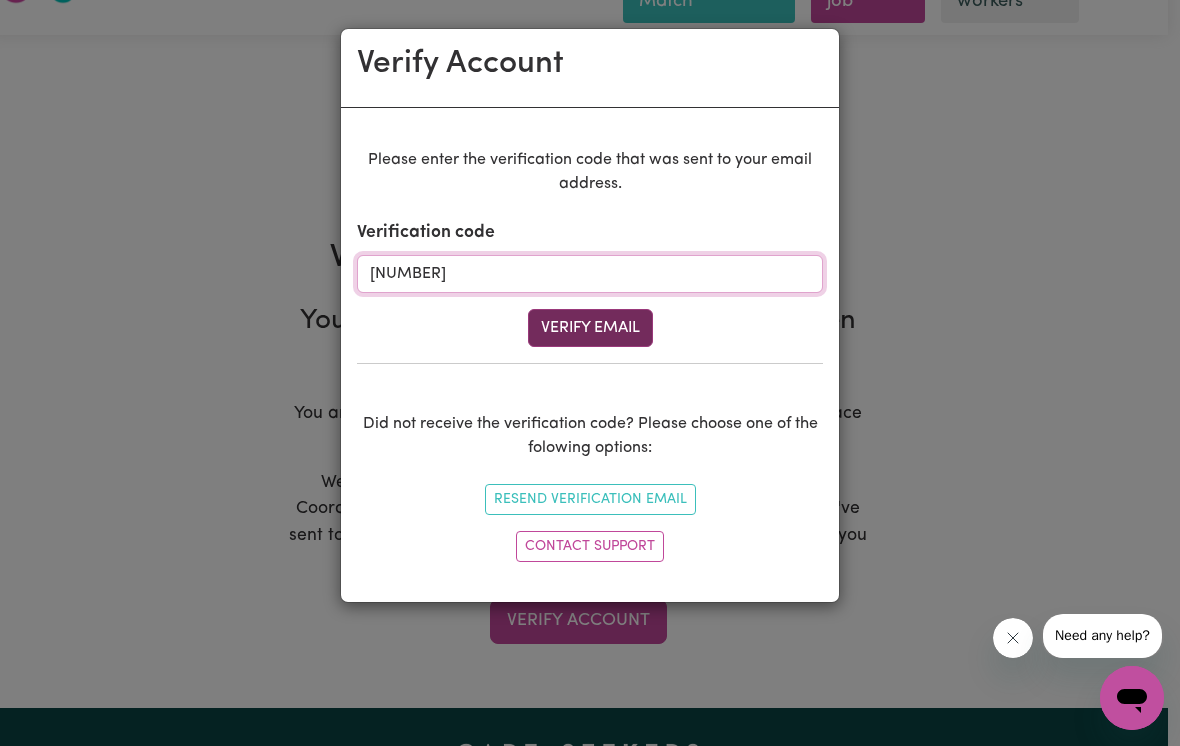 type on "[NUMBER]" 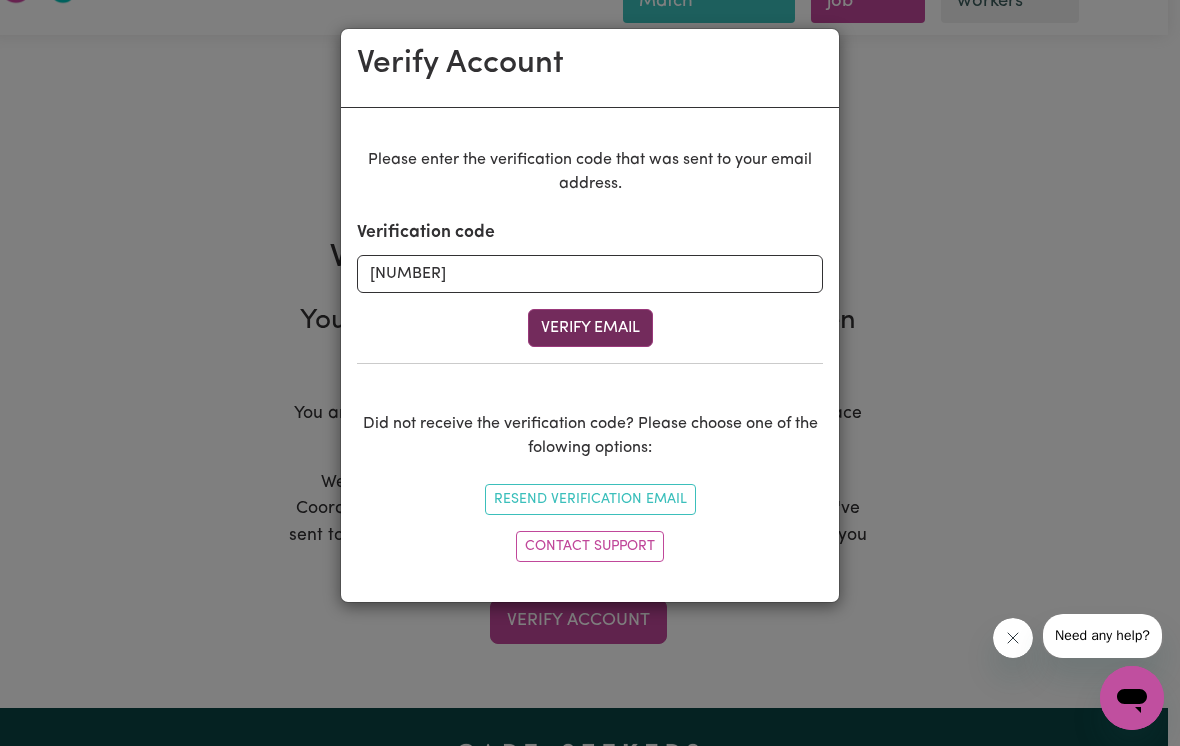 click on "Verify Email" at bounding box center [590, 328] 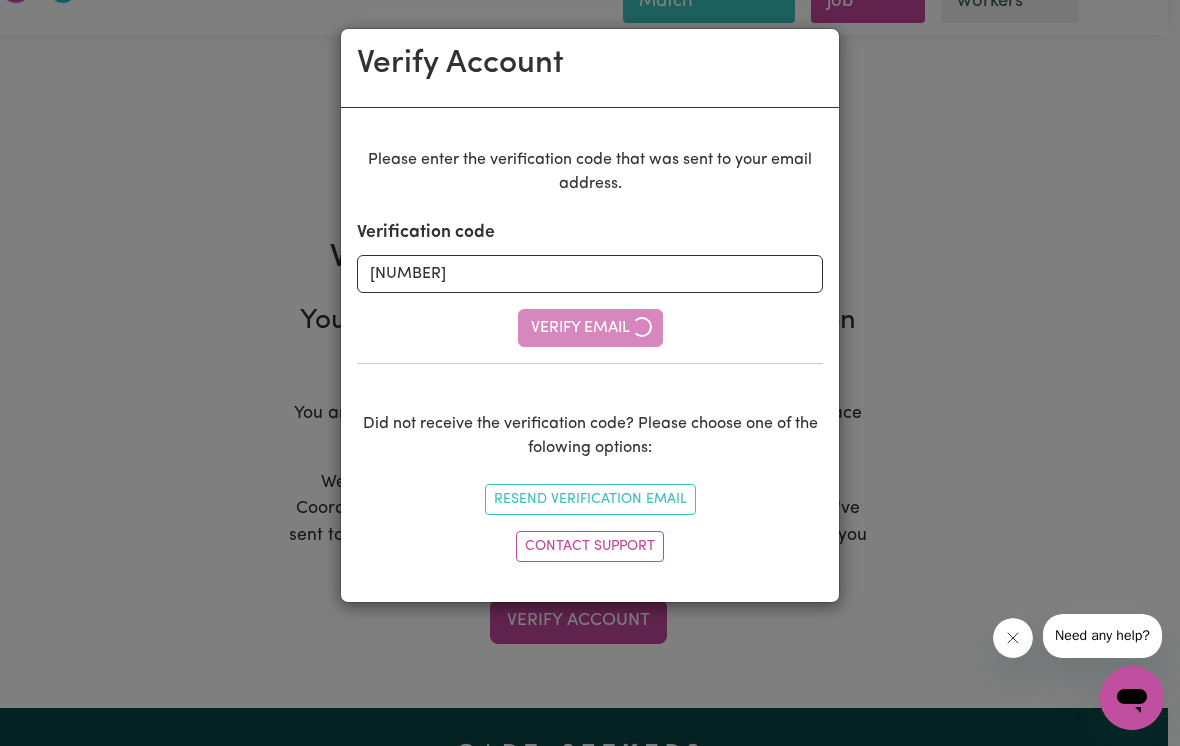 type 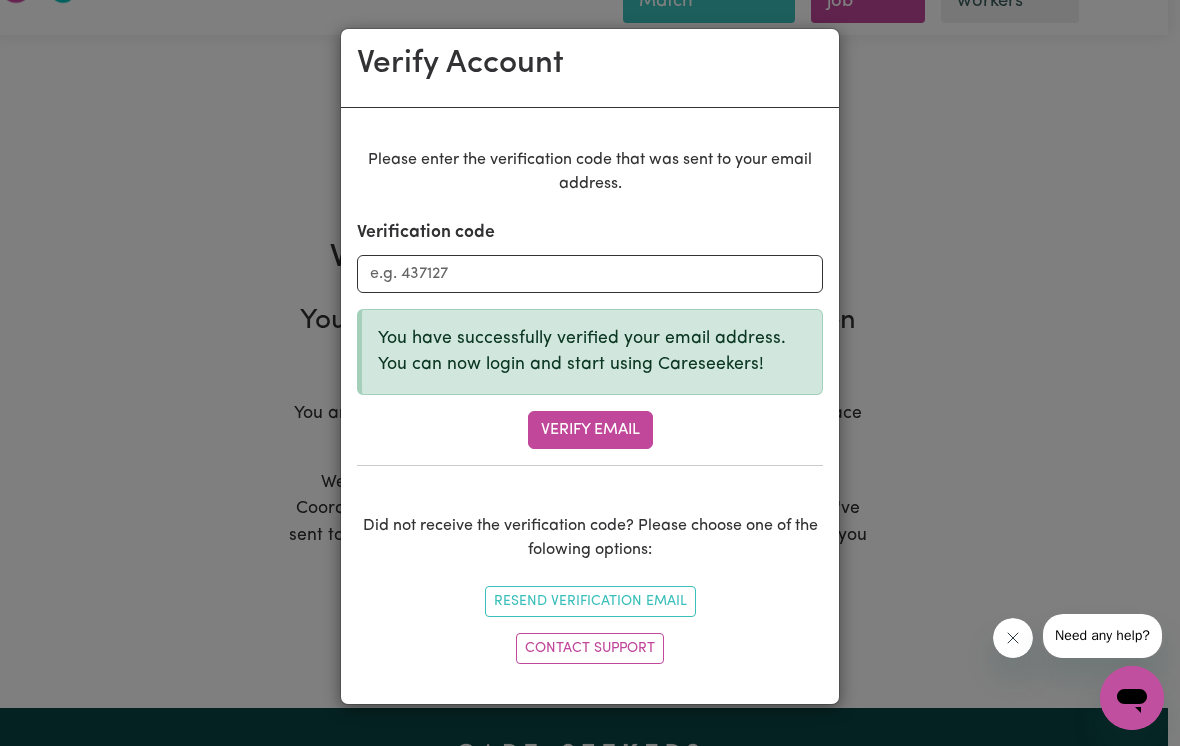 click on "Verify Account Please enter the verification code that was sent to your email address. Verification code You have successfully verified your email address. You can now login and start using Careseekers! Verify Email Did not receive the verification code? Please choose one of the folowing options: Resend Verification Email Contact Support" at bounding box center [590, 373] 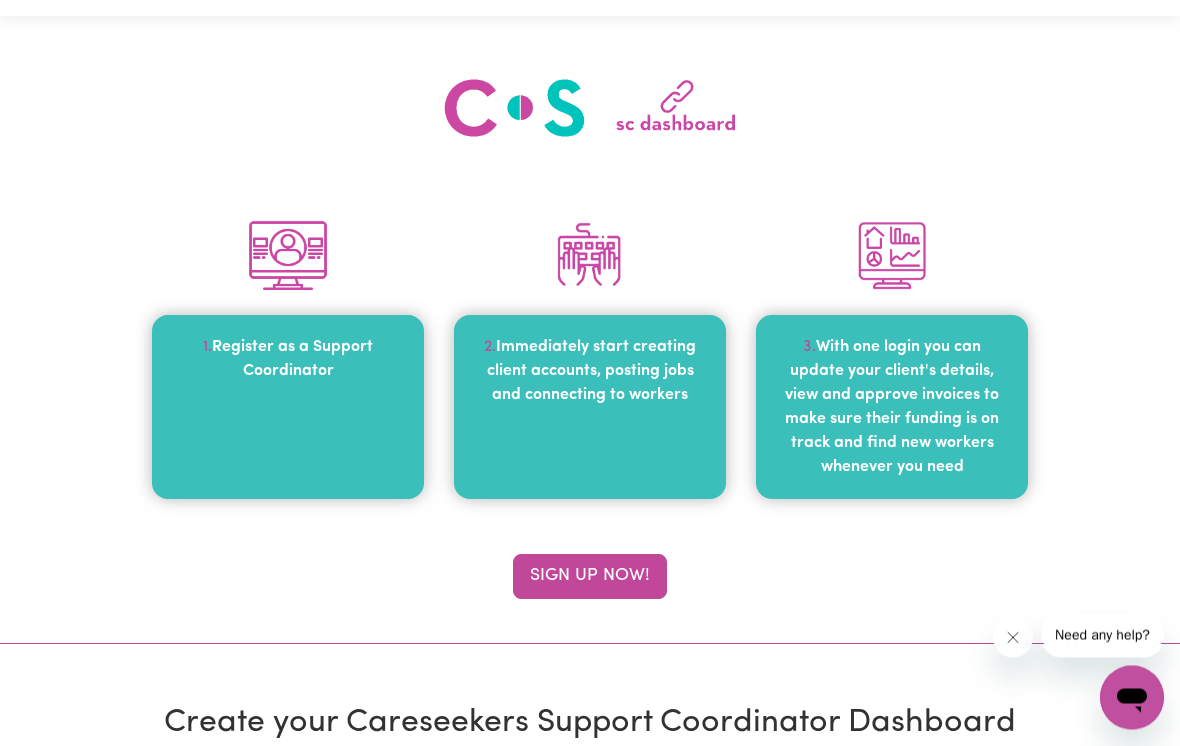scroll, scrollTop: 0, scrollLeft: 0, axis: both 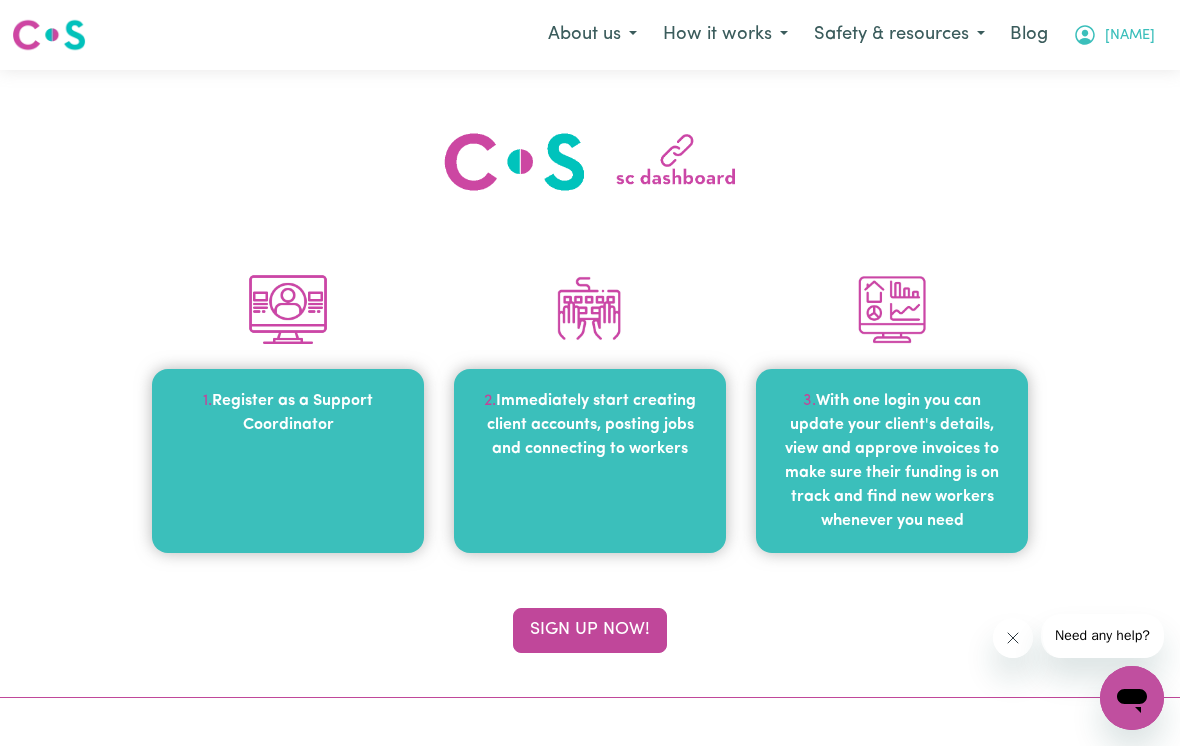 click on "[NAME]" at bounding box center [1114, 35] 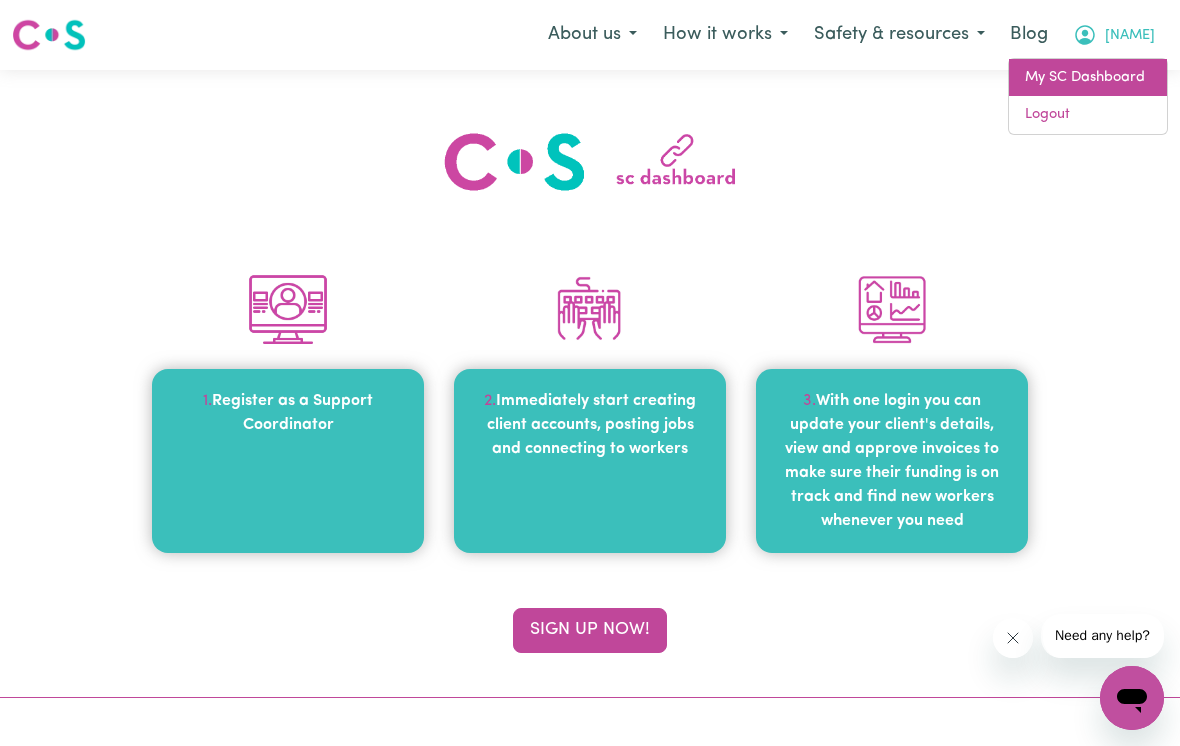 click on "My SC Dashboard" at bounding box center (1088, 78) 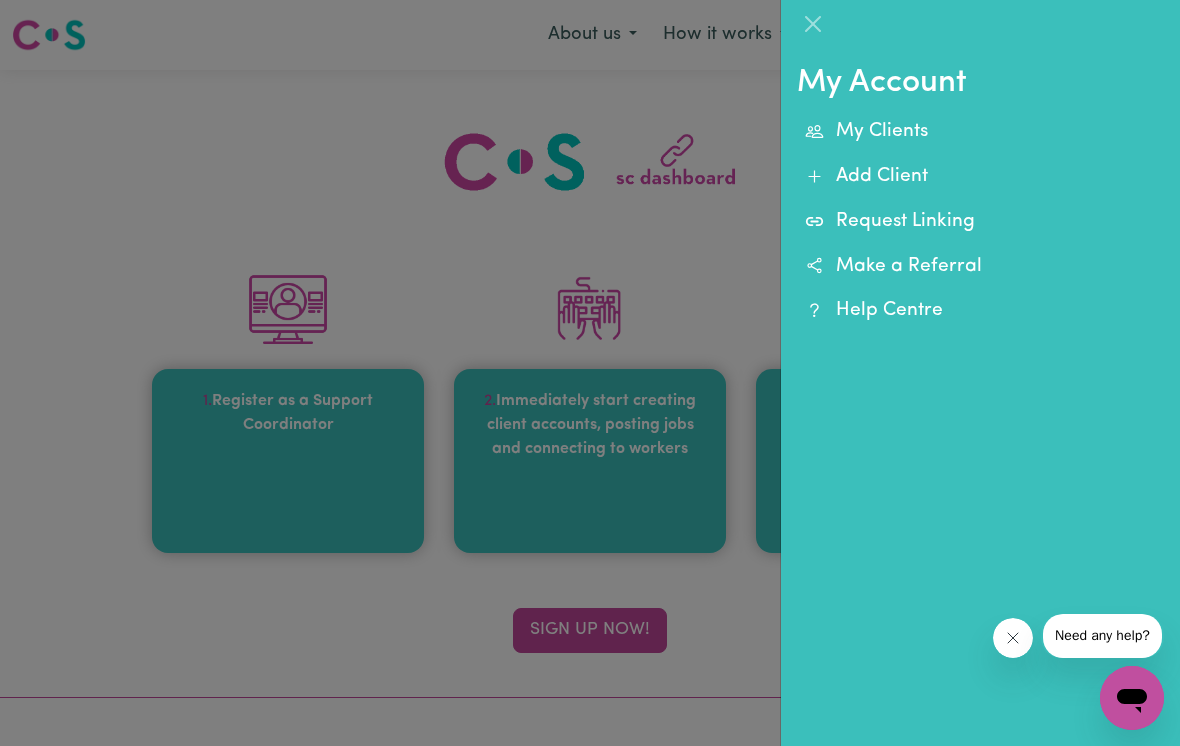 click at bounding box center (590, 373) 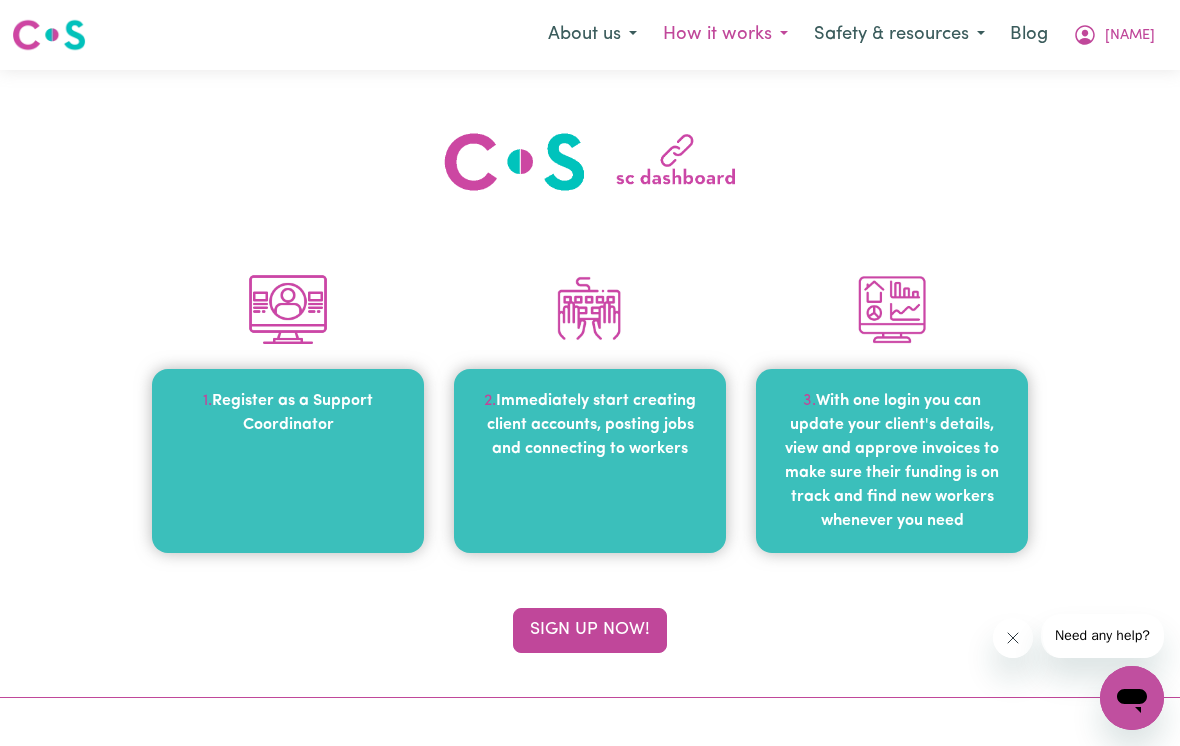 click on "How it works" at bounding box center (725, 35) 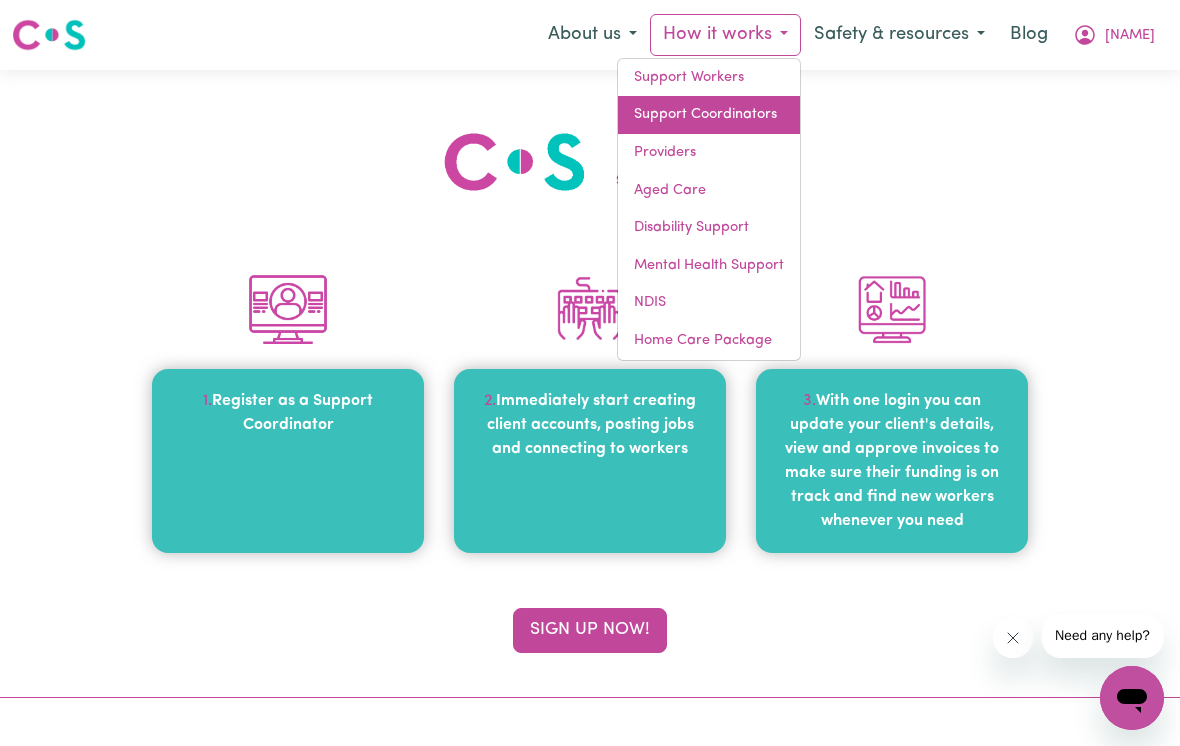 click on "Support Coordinators" at bounding box center (709, 115) 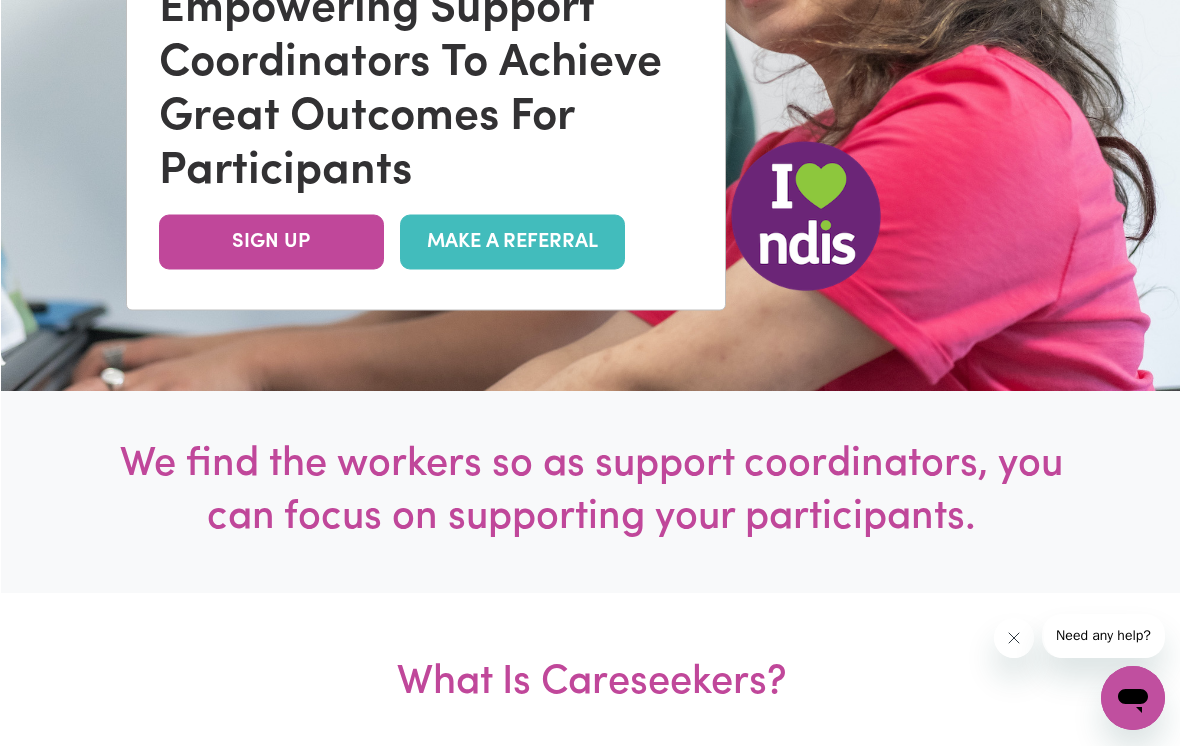 scroll, scrollTop: 424, scrollLeft: 0, axis: vertical 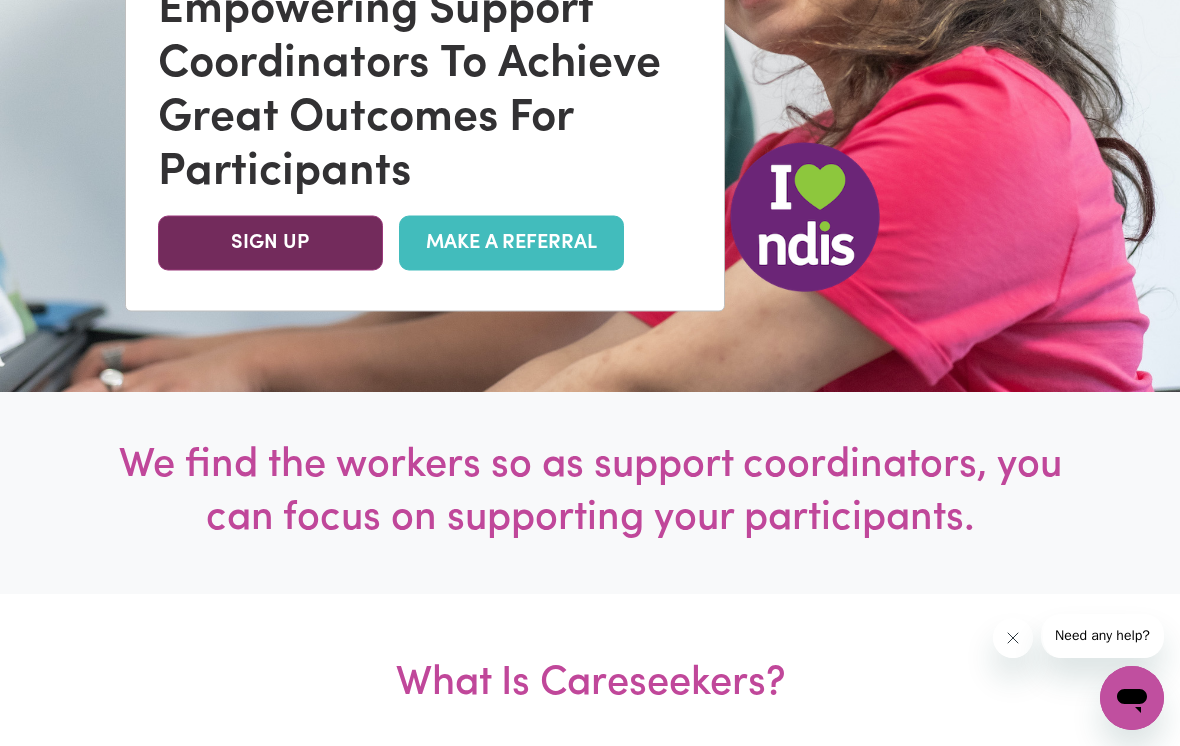 click on "SIGN UP" at bounding box center (270, 242) 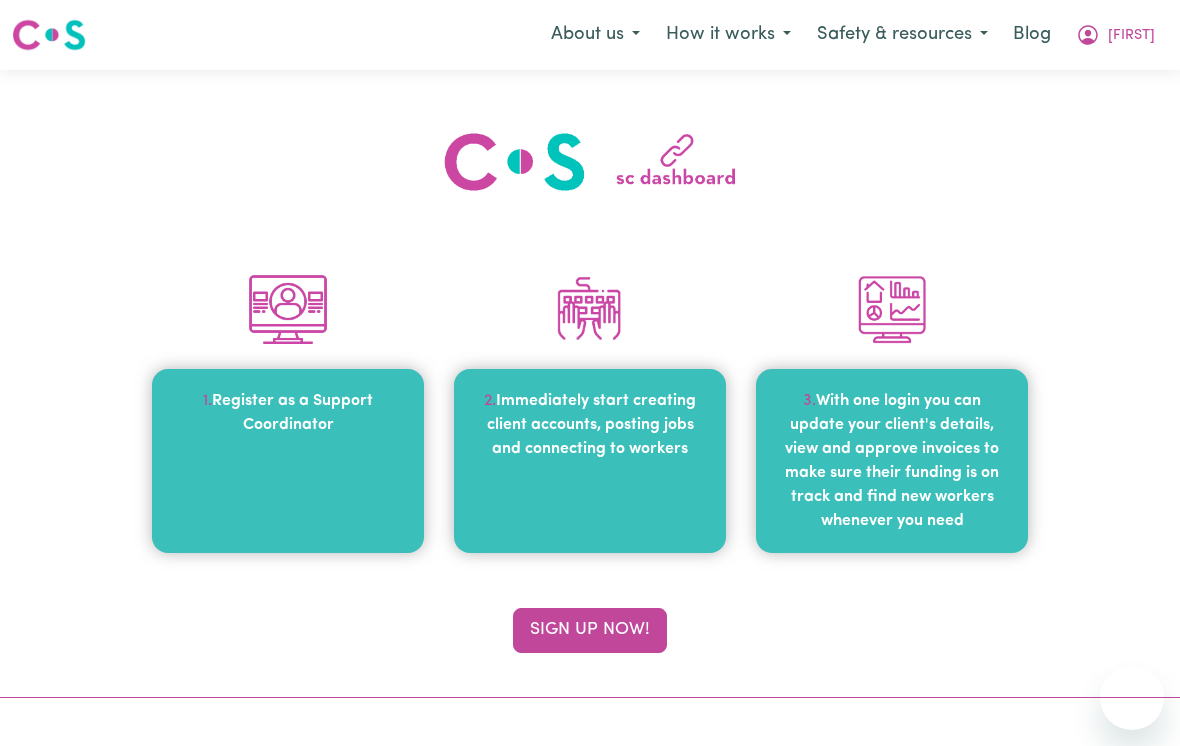 scroll, scrollTop: 0, scrollLeft: 0, axis: both 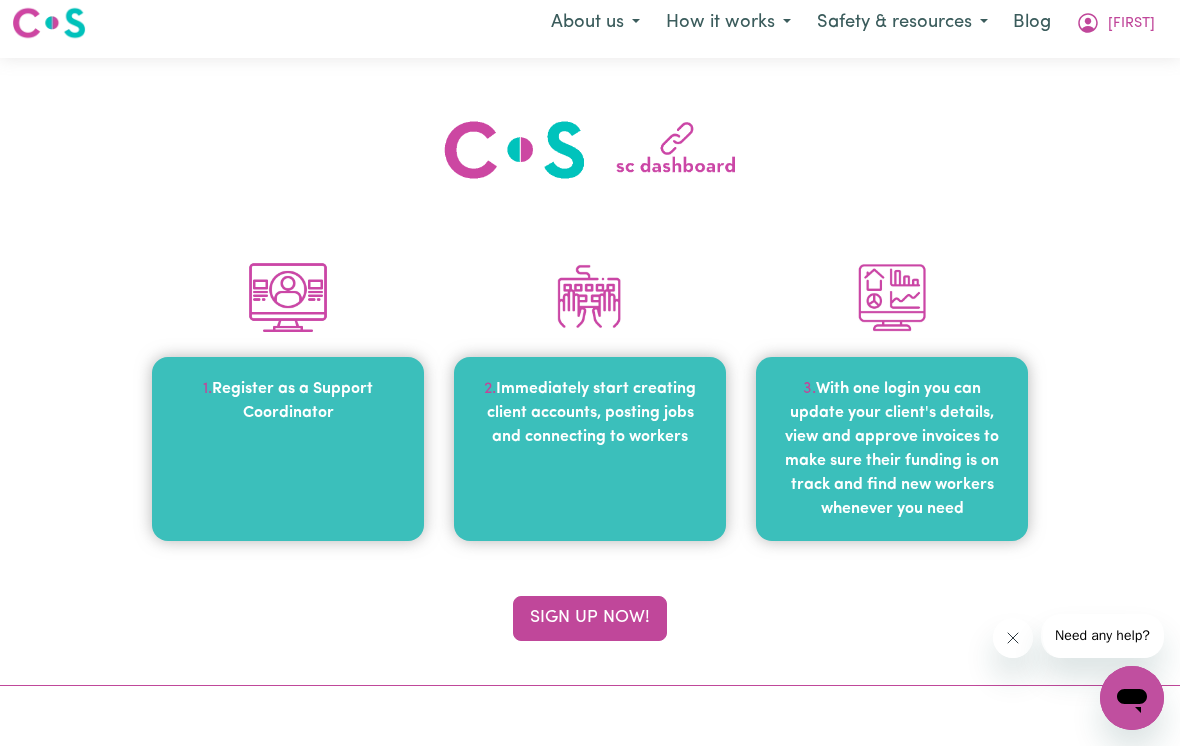 click on "2.  Immediately start creating client accounts, posting jobs and connecting to workers" at bounding box center (590, 449) 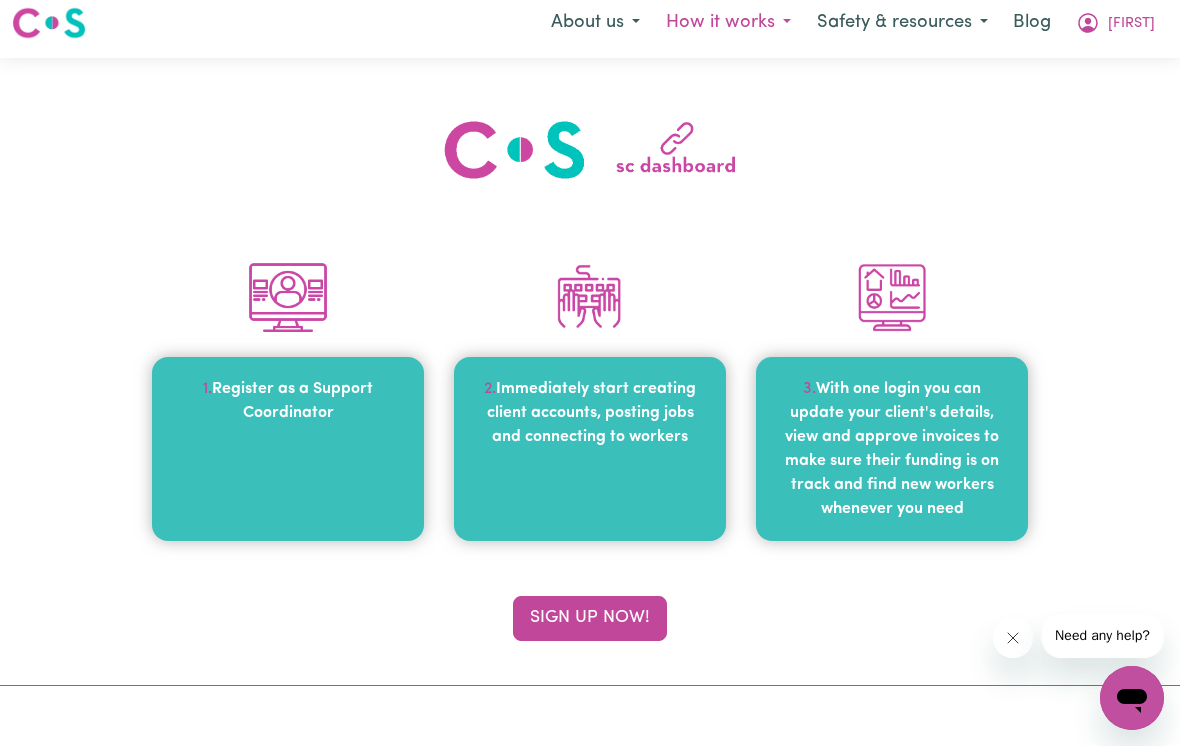 click on "How it works" at bounding box center (728, 23) 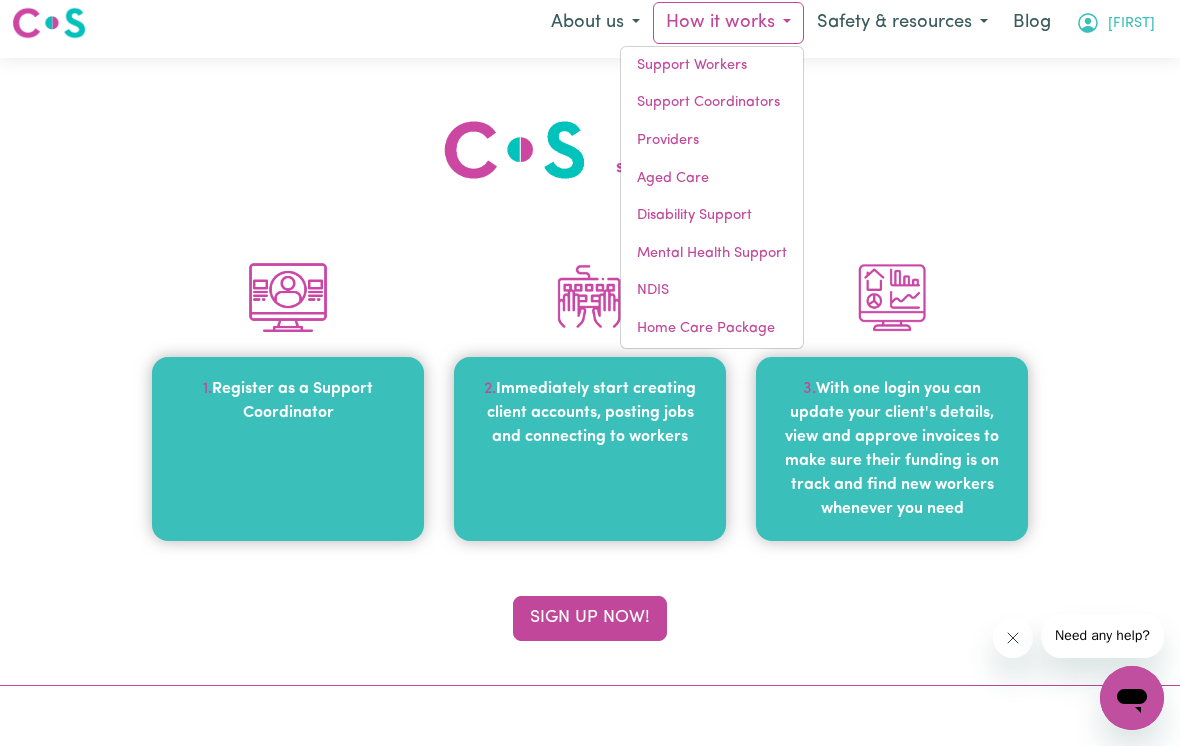 click on "[FIRST]" at bounding box center [1131, 24] 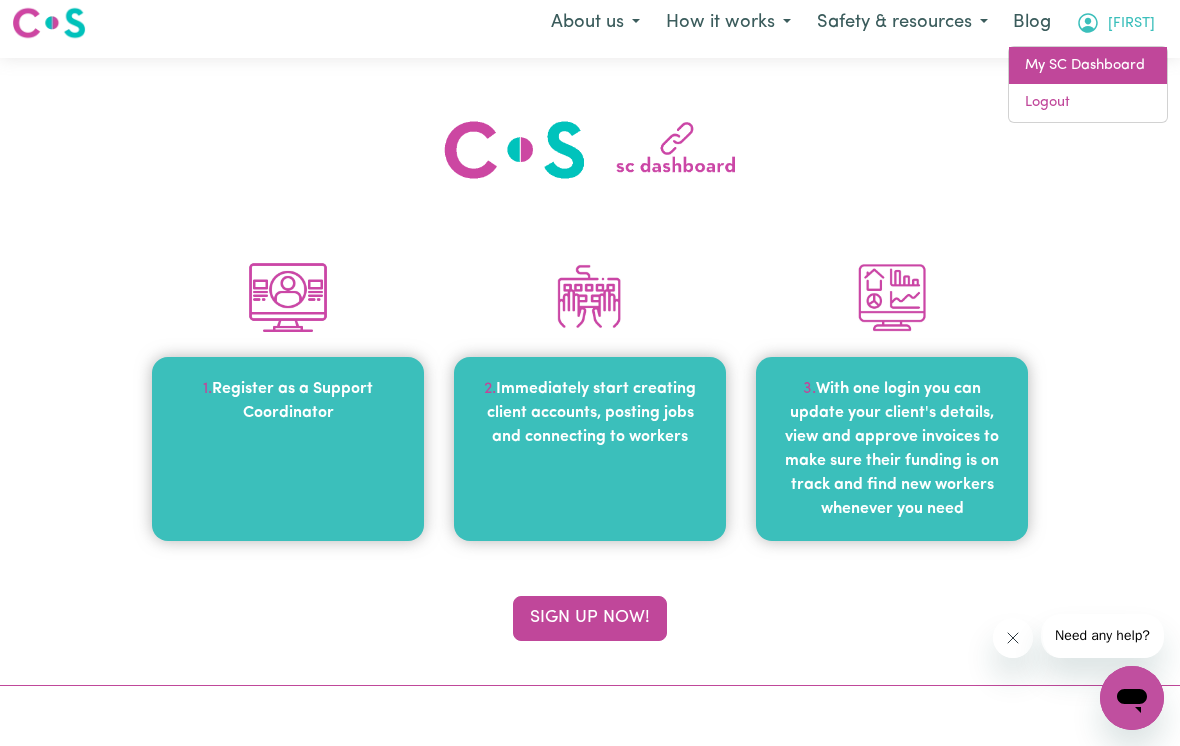 click on "My SC Dashboard" at bounding box center [1088, 66] 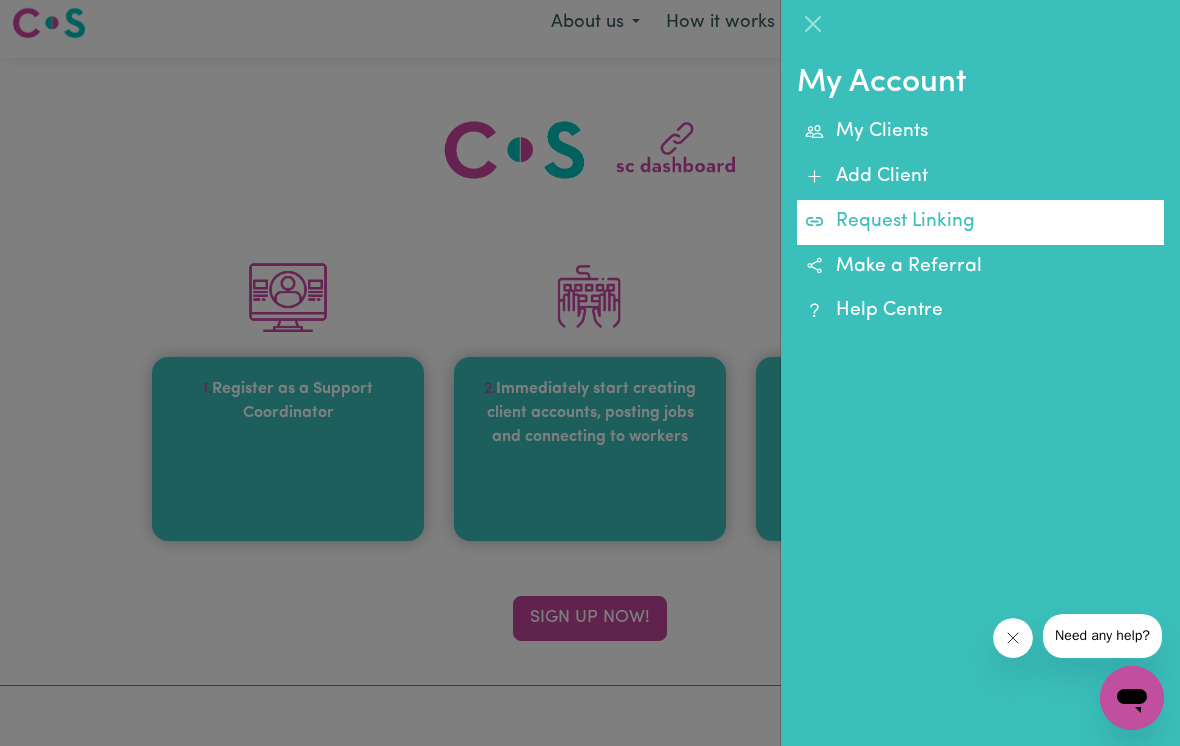 click on "Request Linking" at bounding box center [980, 222] 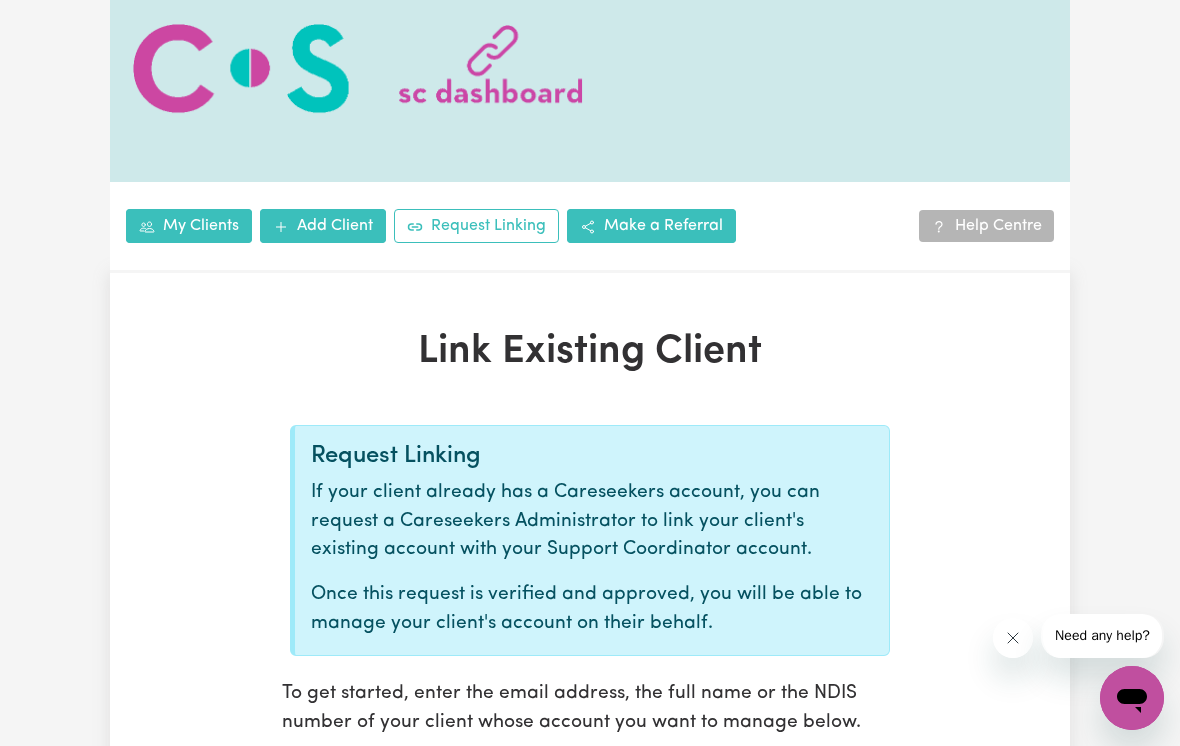 scroll, scrollTop: 116, scrollLeft: 0, axis: vertical 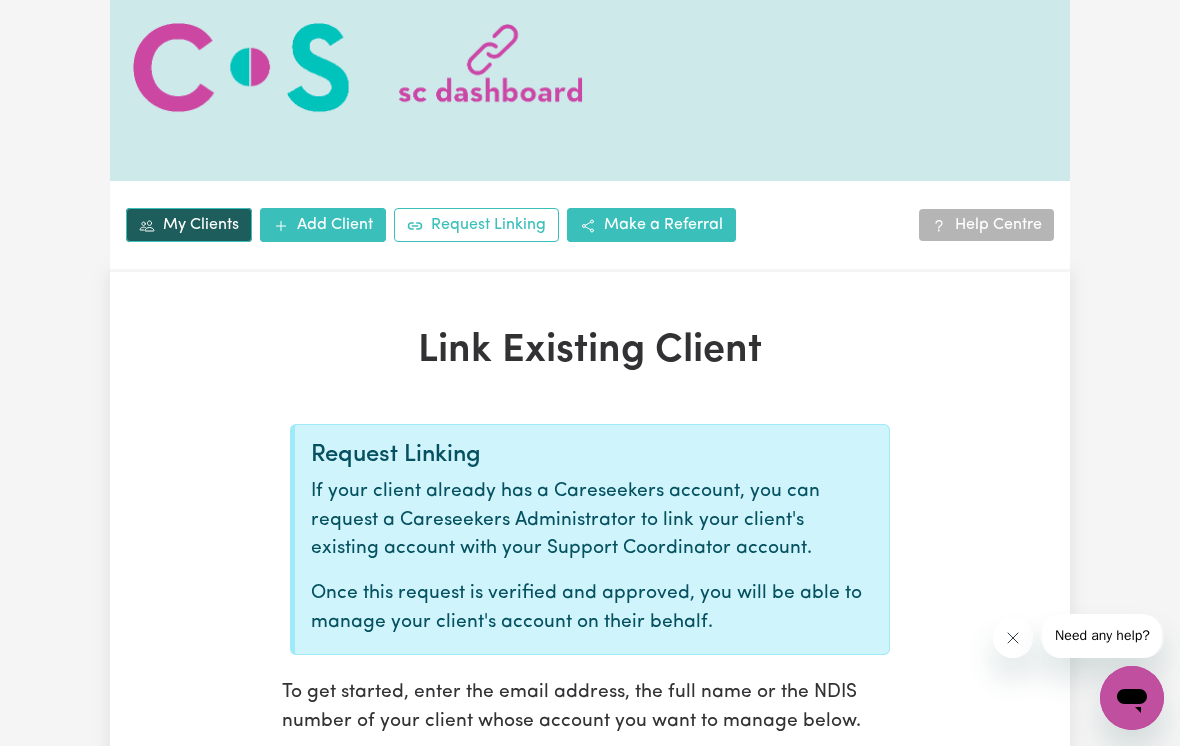 click on "My Clients" at bounding box center [189, 225] 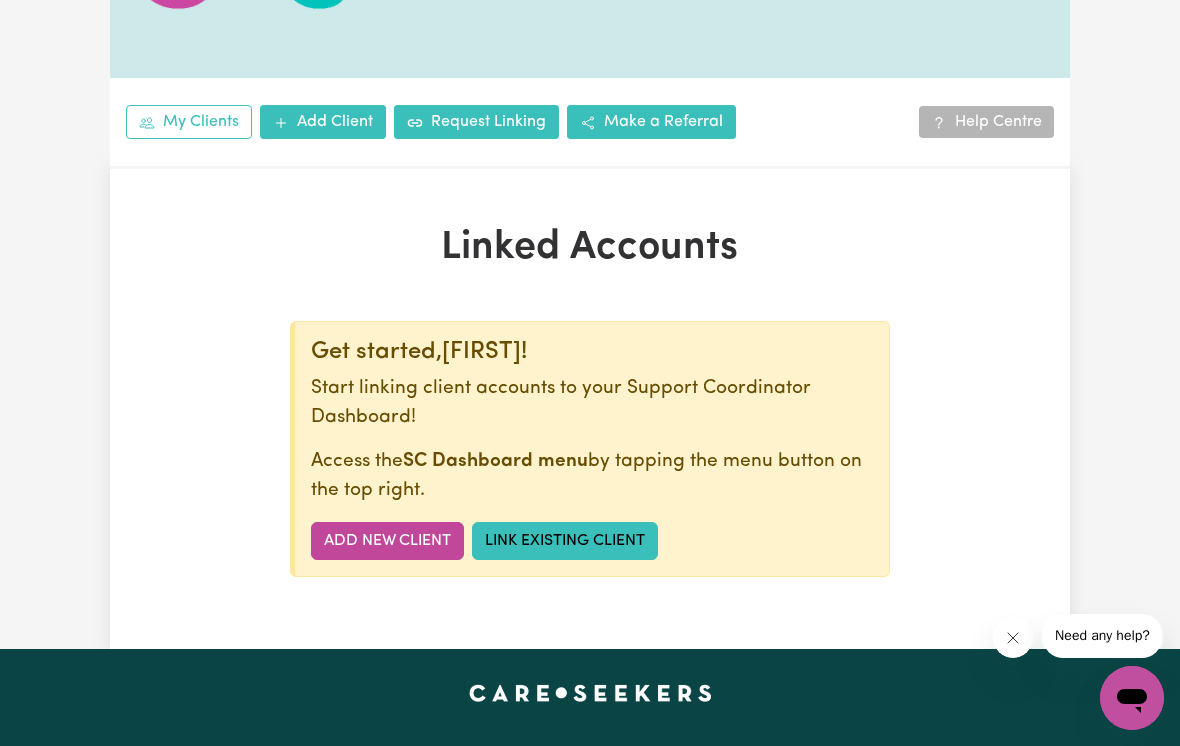 scroll, scrollTop: 221, scrollLeft: 0, axis: vertical 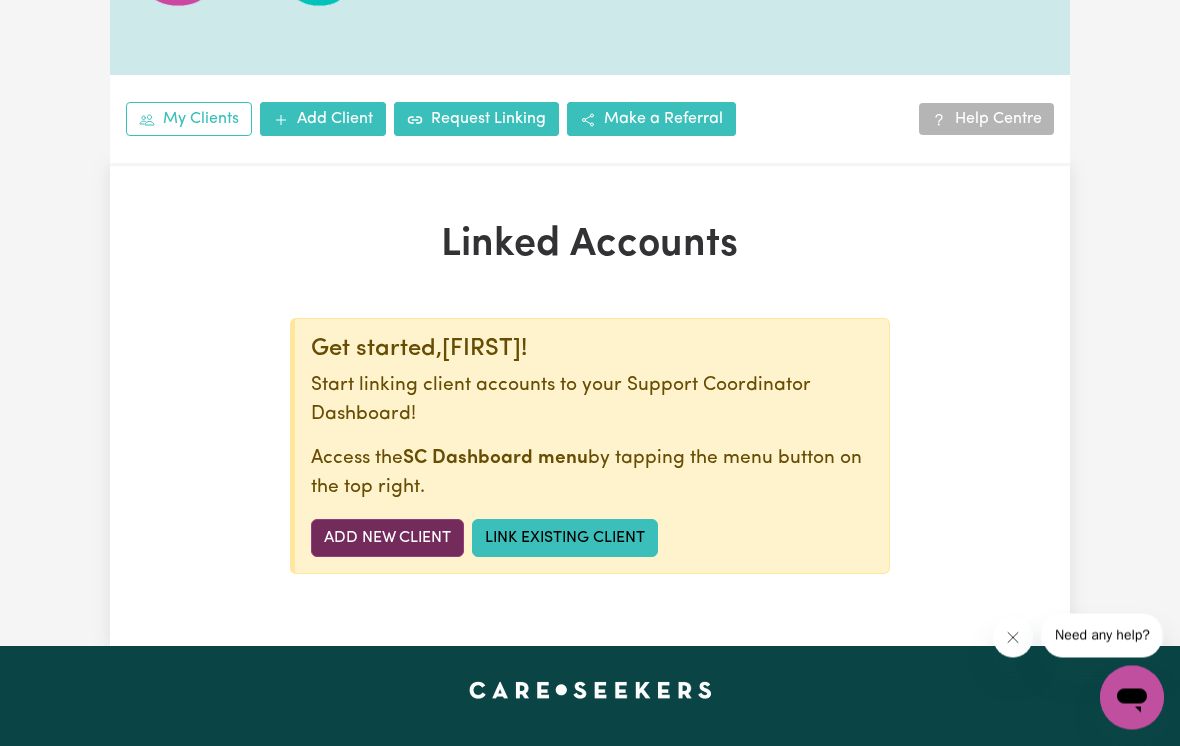 click on "Add New Client" at bounding box center [387, 539] 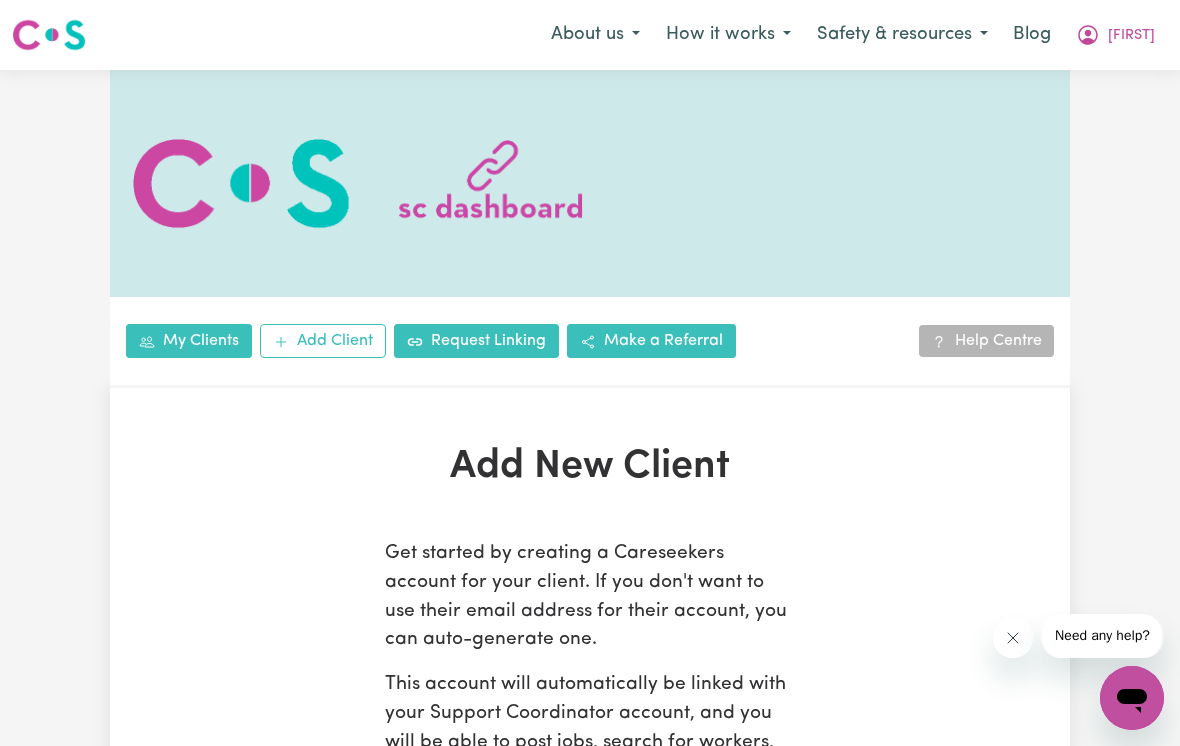 click at bounding box center (590, 183) 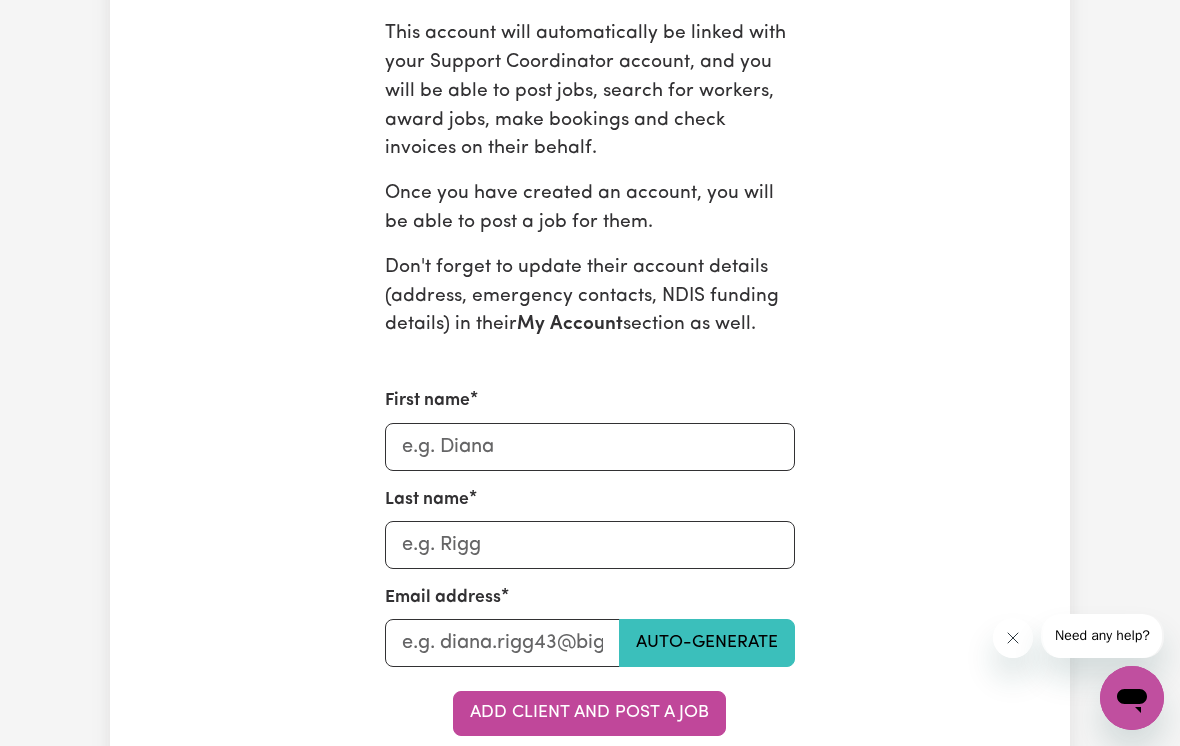 scroll, scrollTop: 0, scrollLeft: 0, axis: both 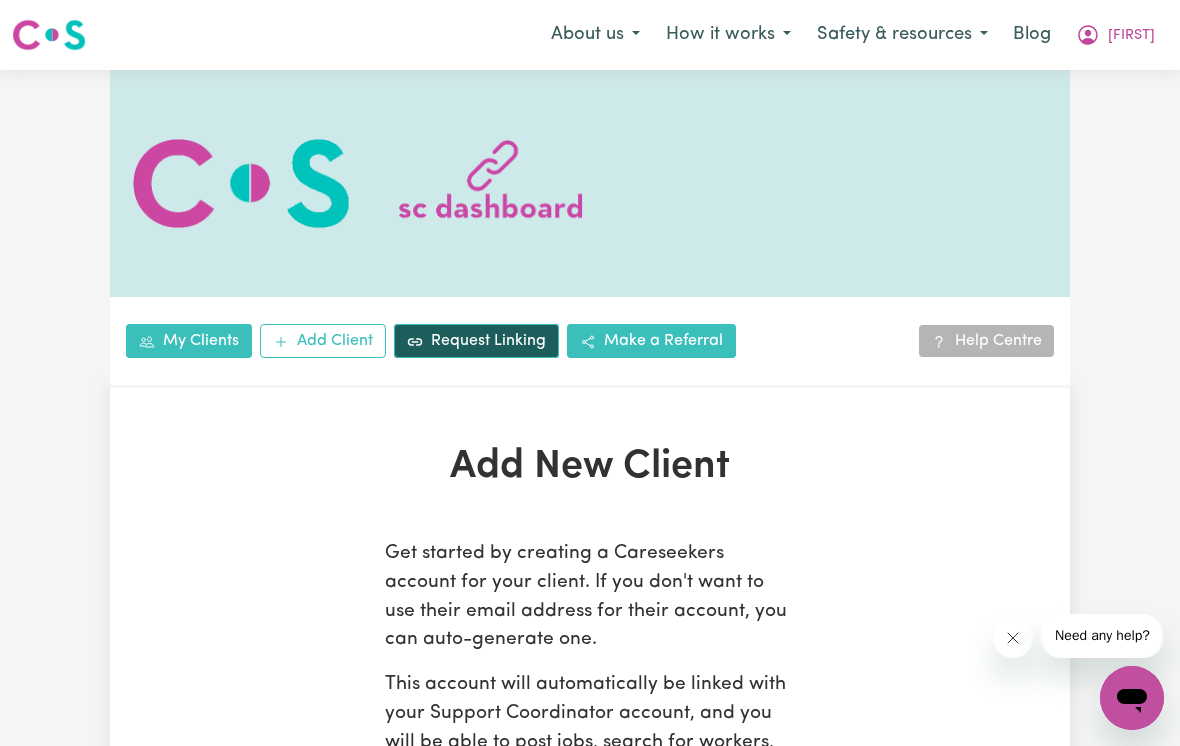 click on "Request Linking" at bounding box center (476, 341) 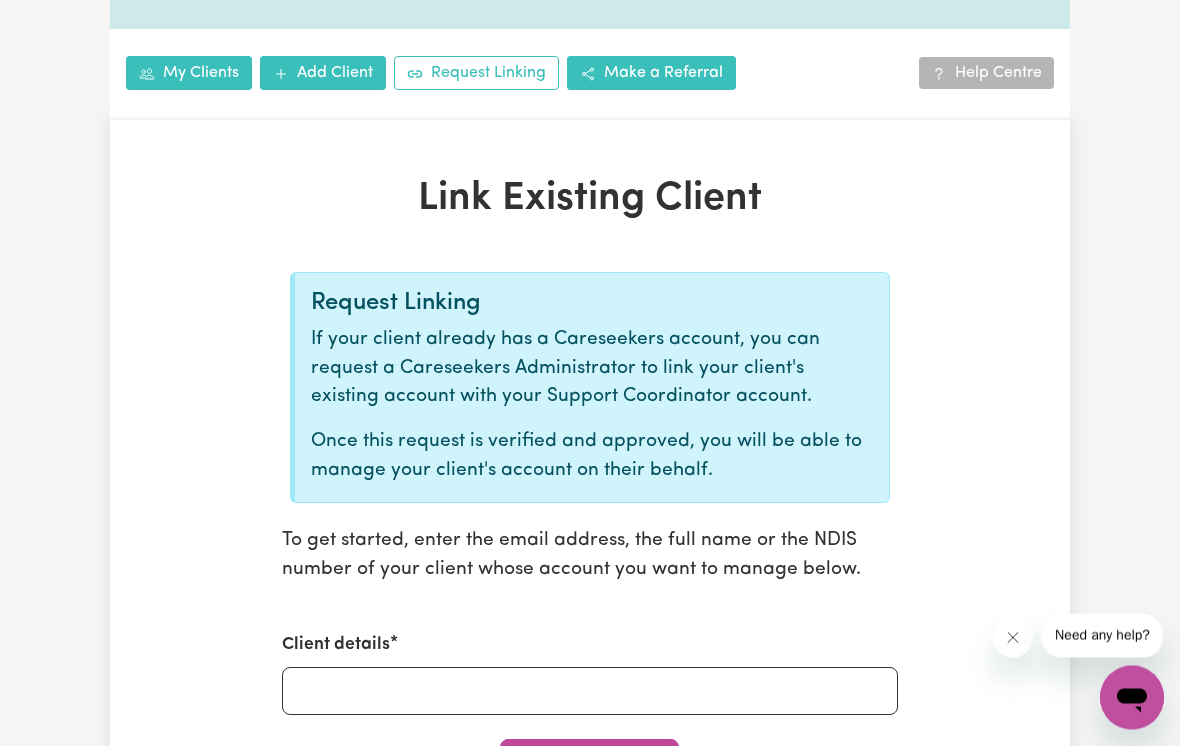 scroll, scrollTop: 270, scrollLeft: 0, axis: vertical 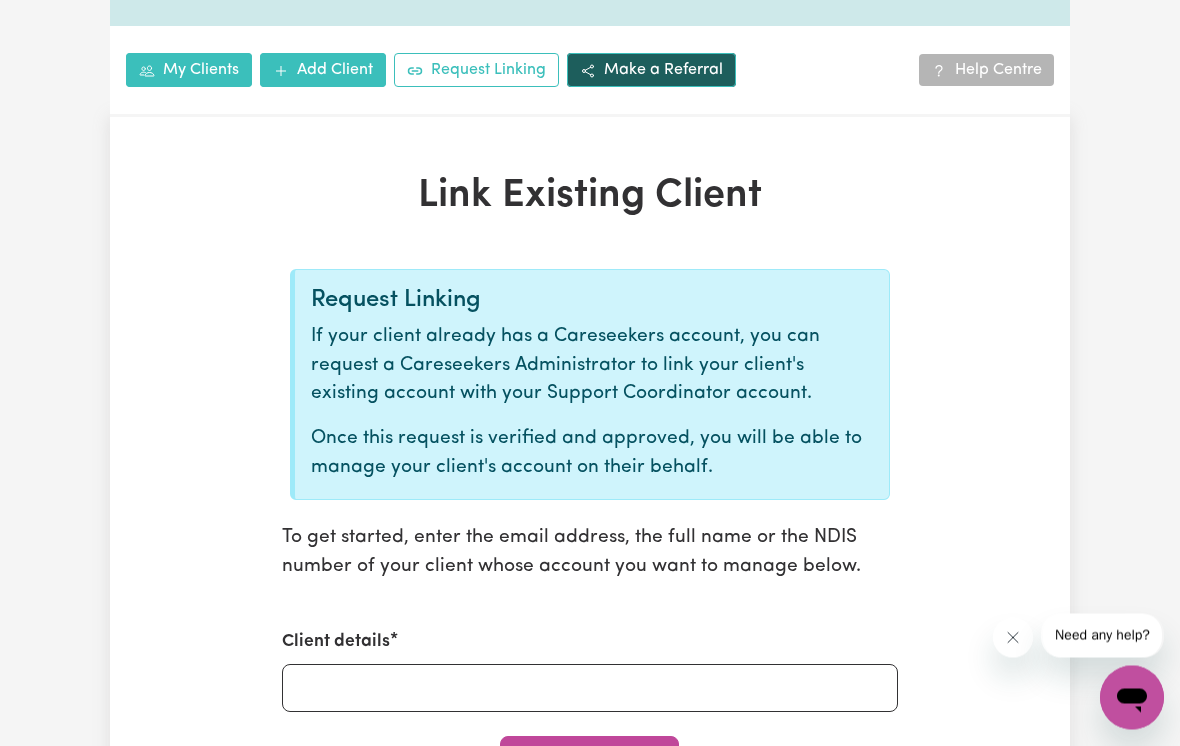 click on "Make a Referral" at bounding box center (651, 71) 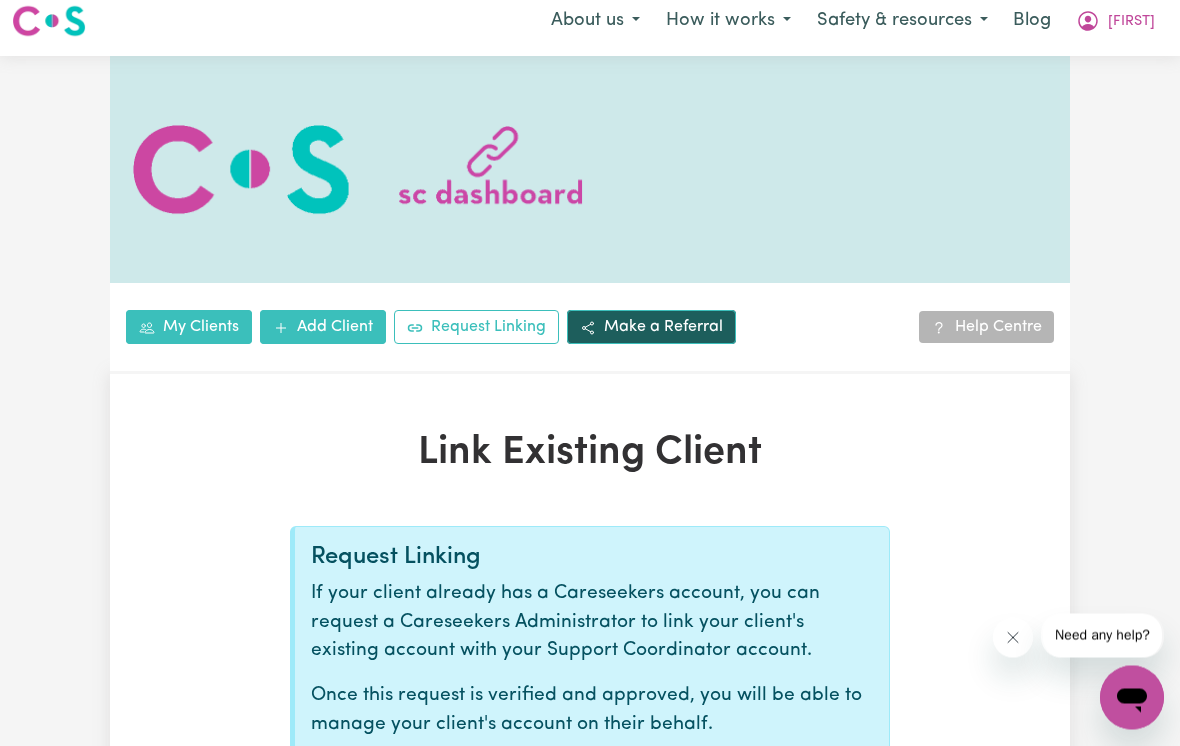 scroll, scrollTop: 0, scrollLeft: 0, axis: both 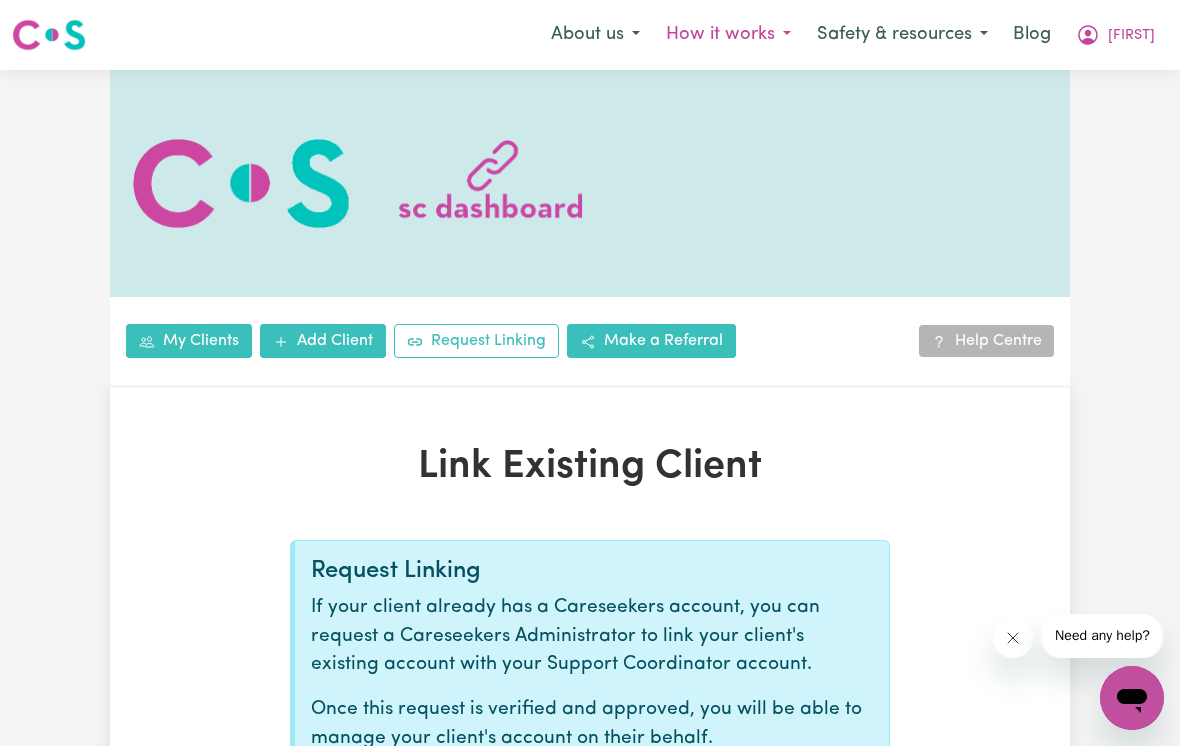 click on "How it works" at bounding box center (728, 35) 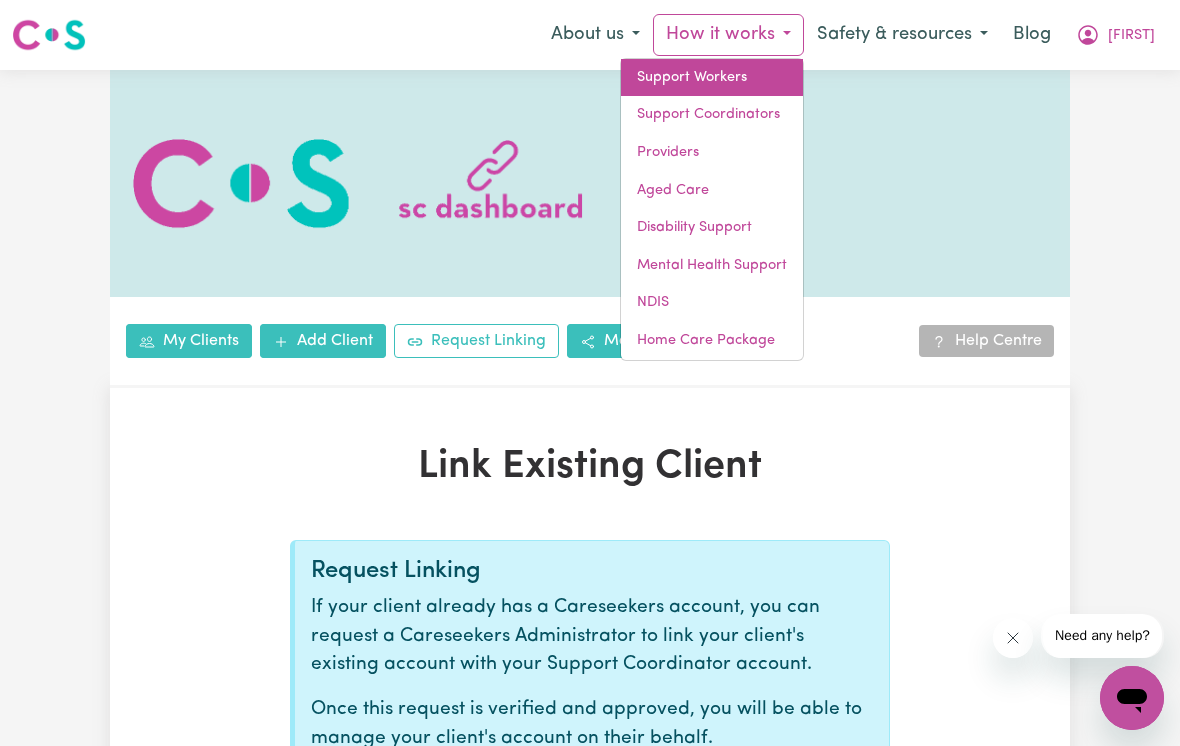click on "Support Workers" at bounding box center [712, 78] 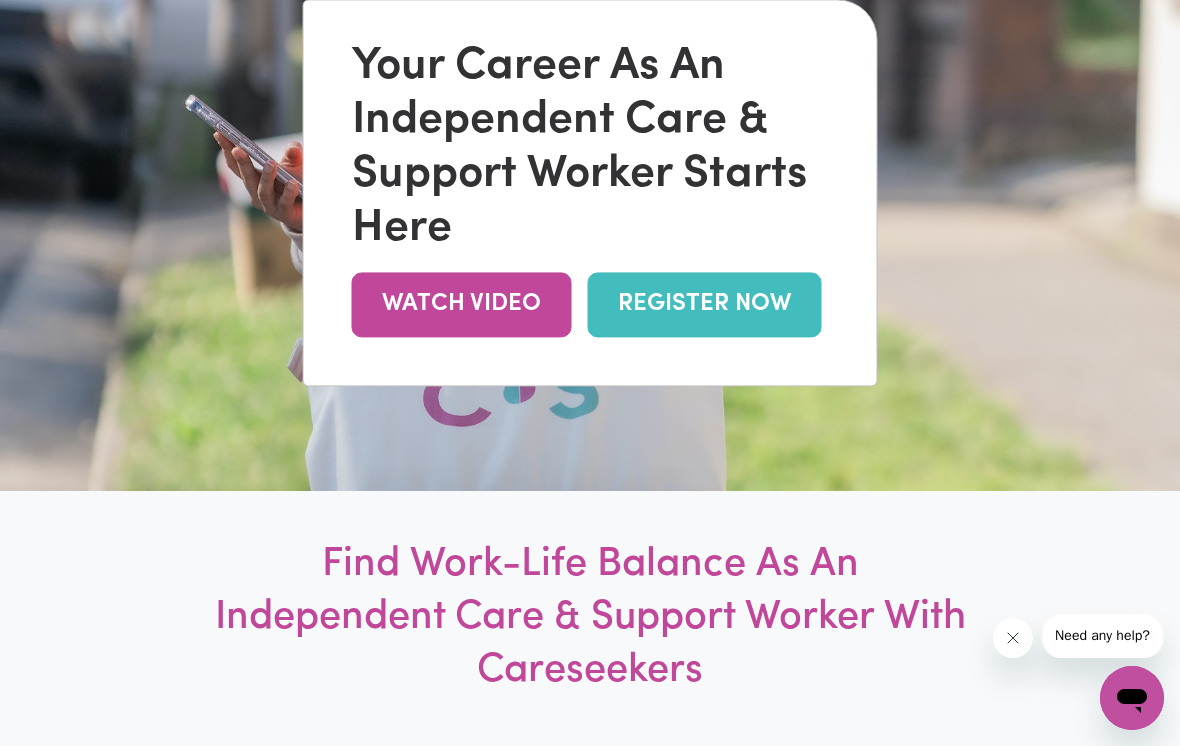scroll, scrollTop: 336, scrollLeft: 0, axis: vertical 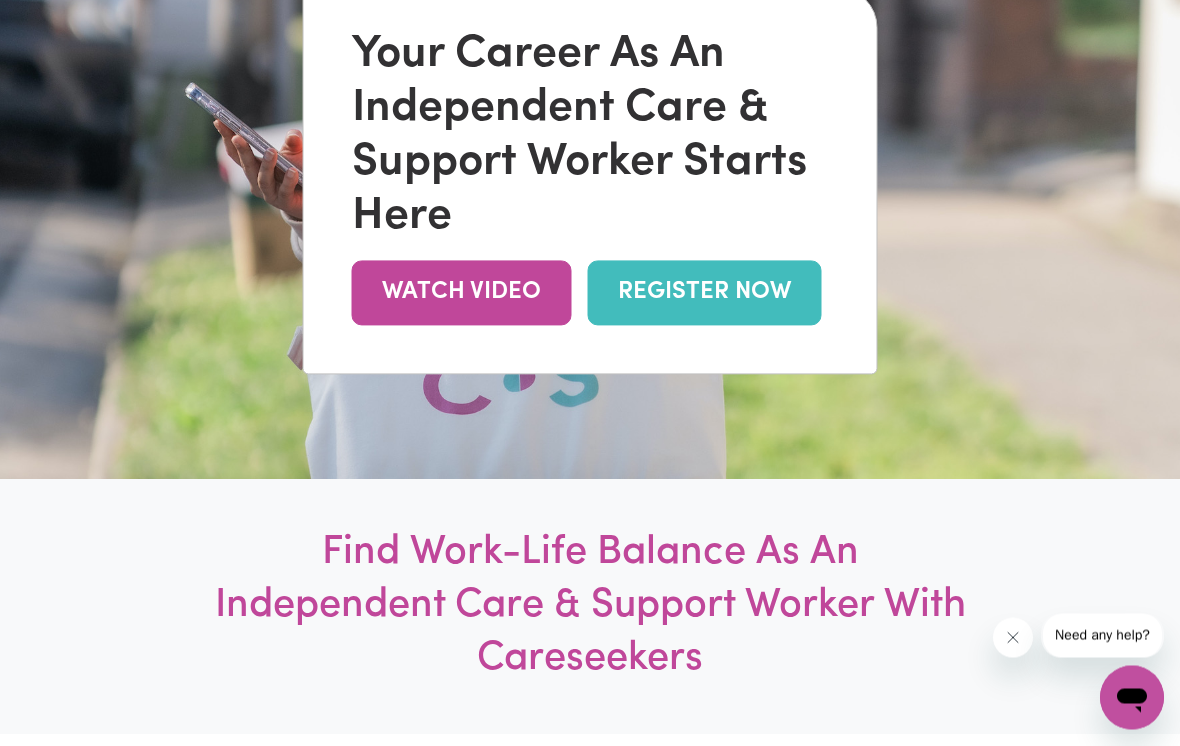 click on "REGISTER NOW" at bounding box center (705, 293) 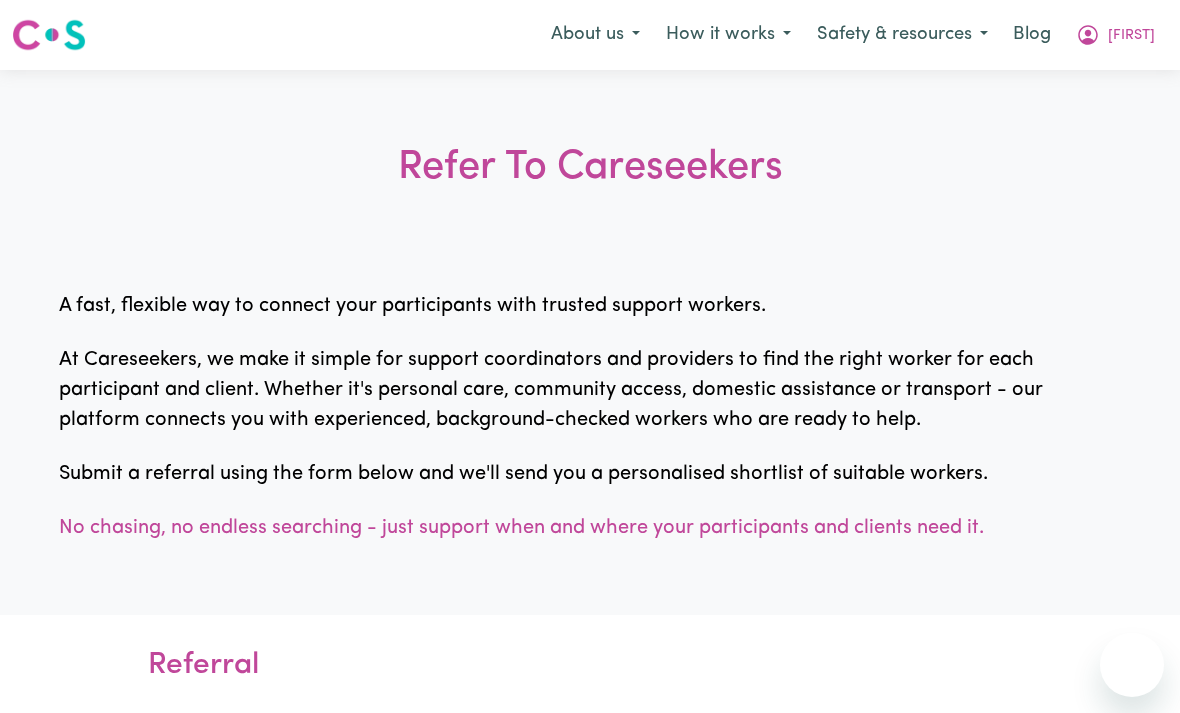 scroll, scrollTop: 0, scrollLeft: 0, axis: both 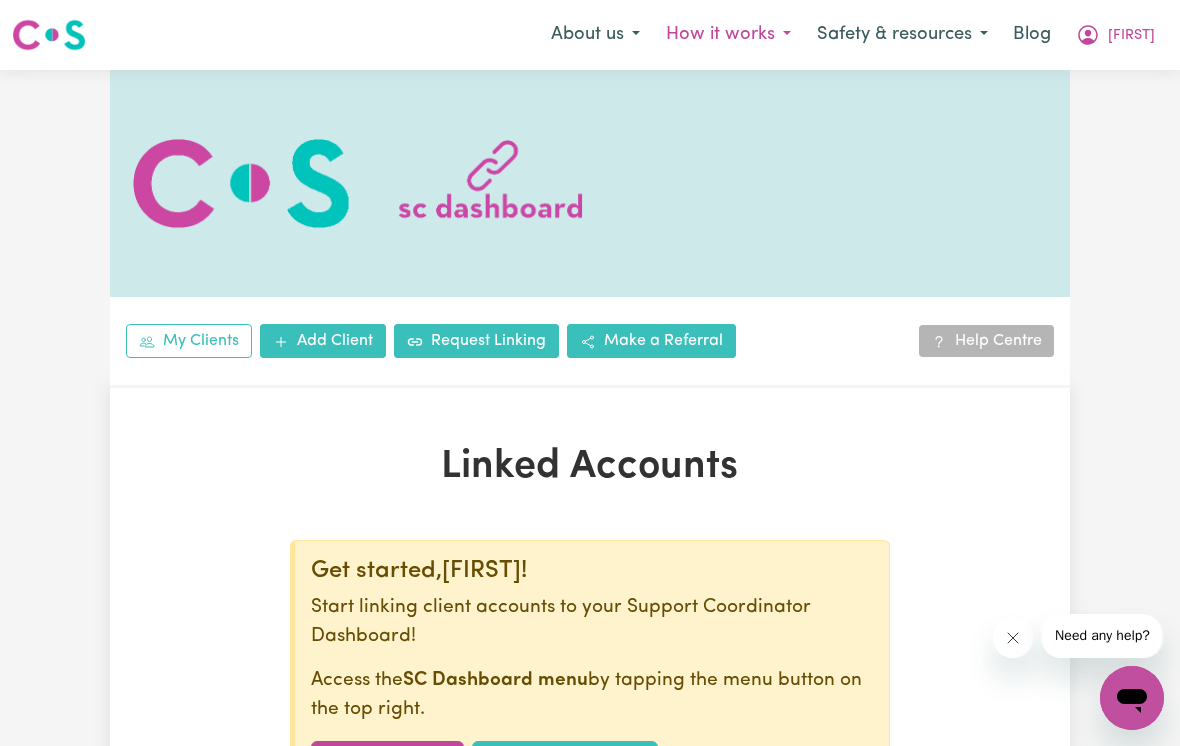 click on "How it works" at bounding box center [728, 35] 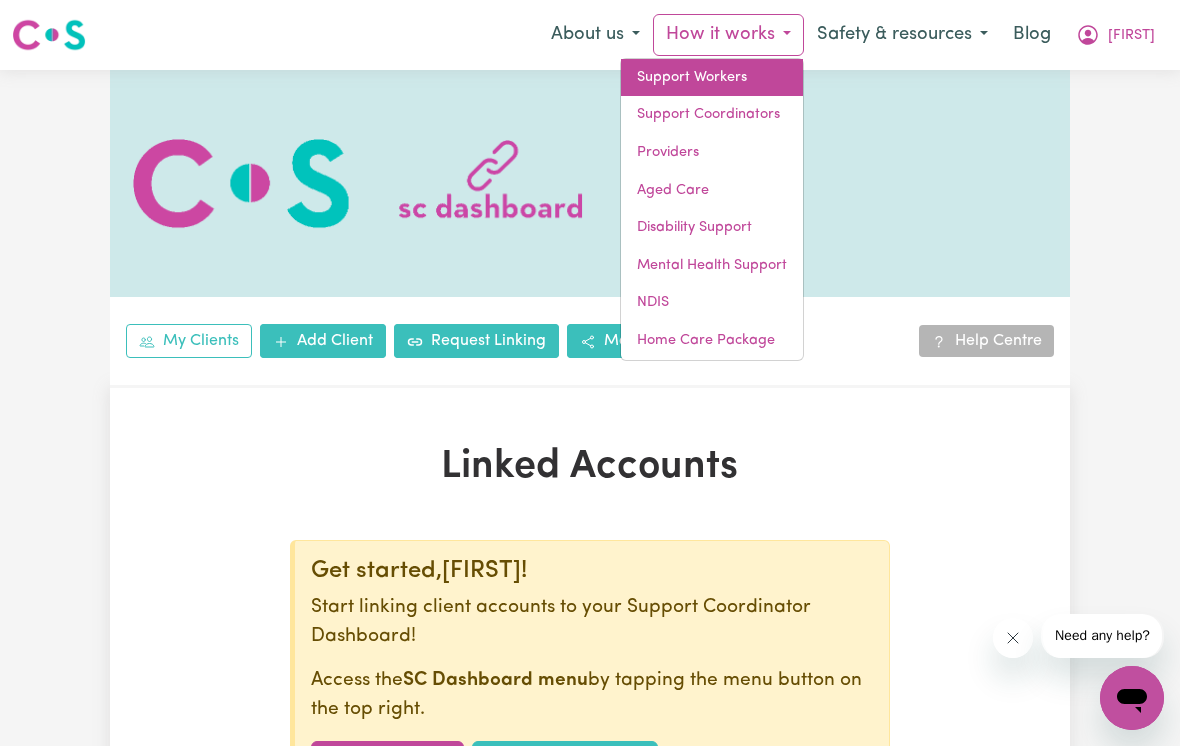 click on "Support Workers" at bounding box center [712, 78] 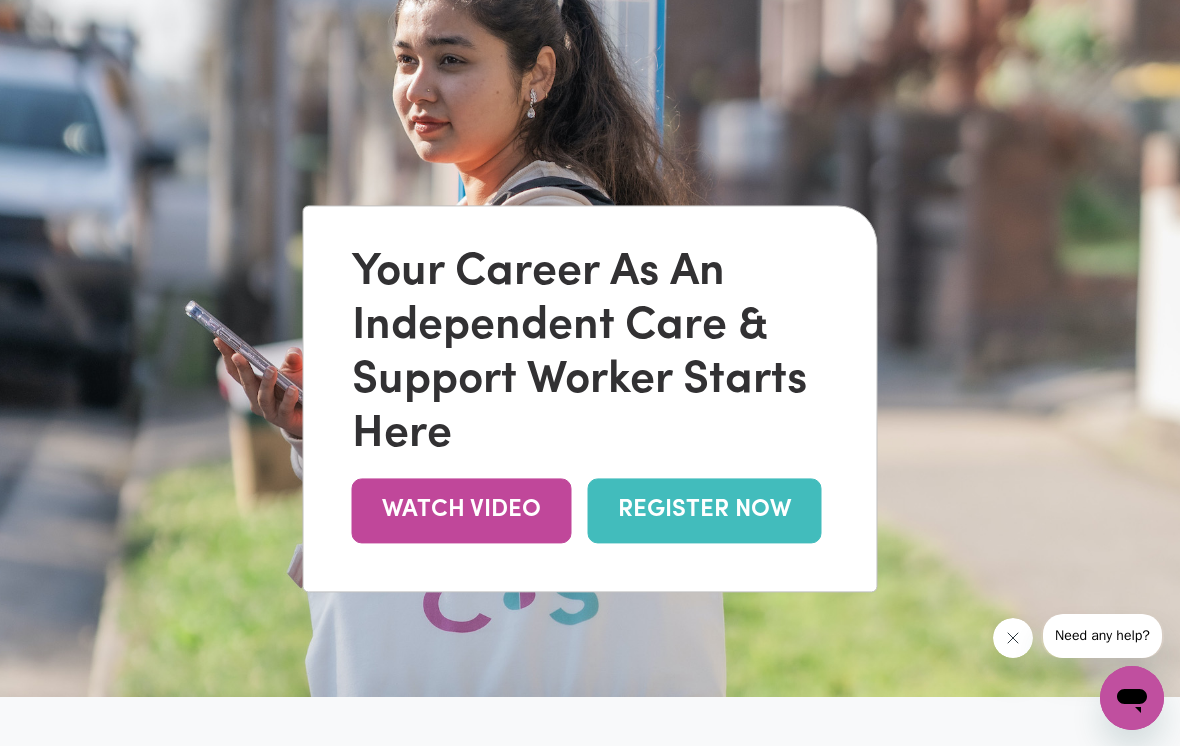 scroll, scrollTop: 126, scrollLeft: 0, axis: vertical 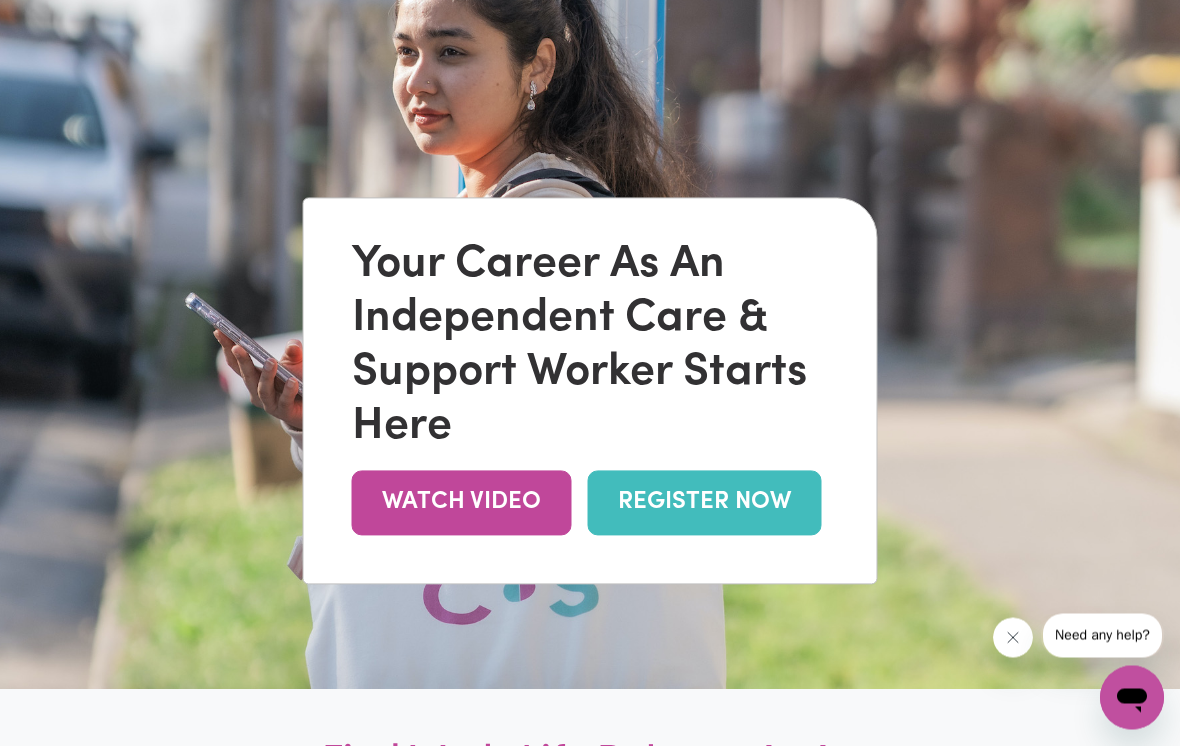 click on "REGISTER NOW" at bounding box center [705, 503] 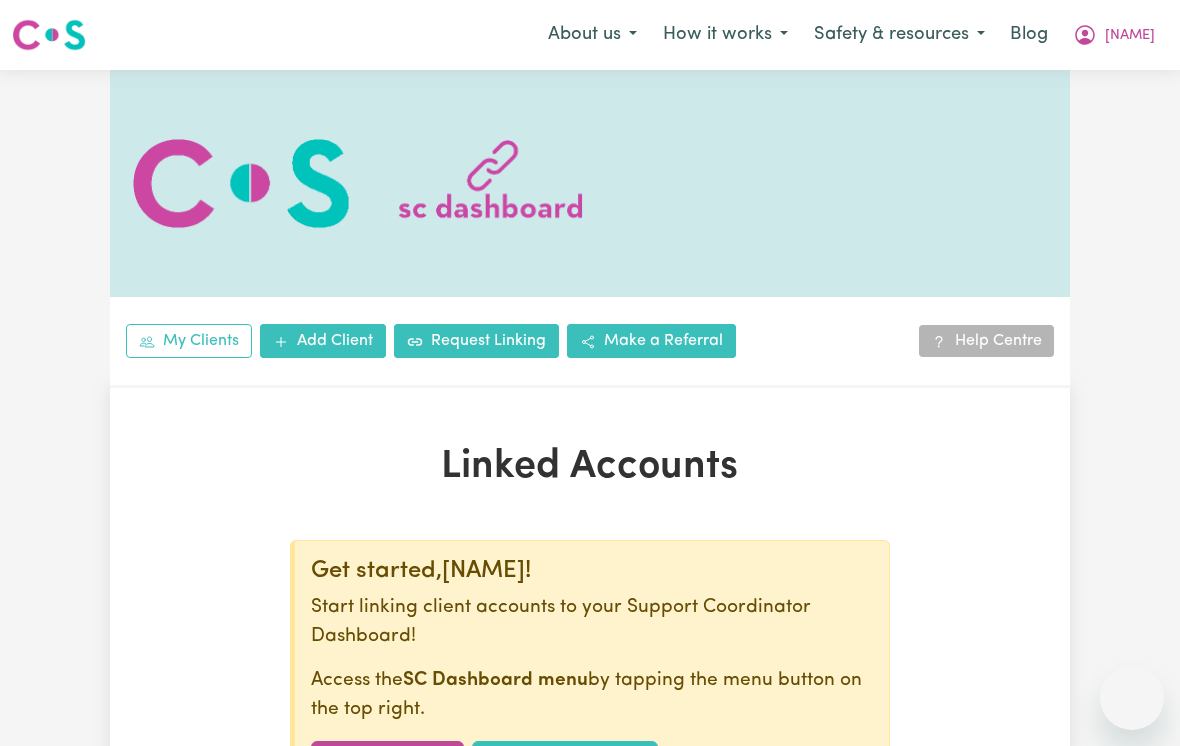 scroll, scrollTop: 0, scrollLeft: 0, axis: both 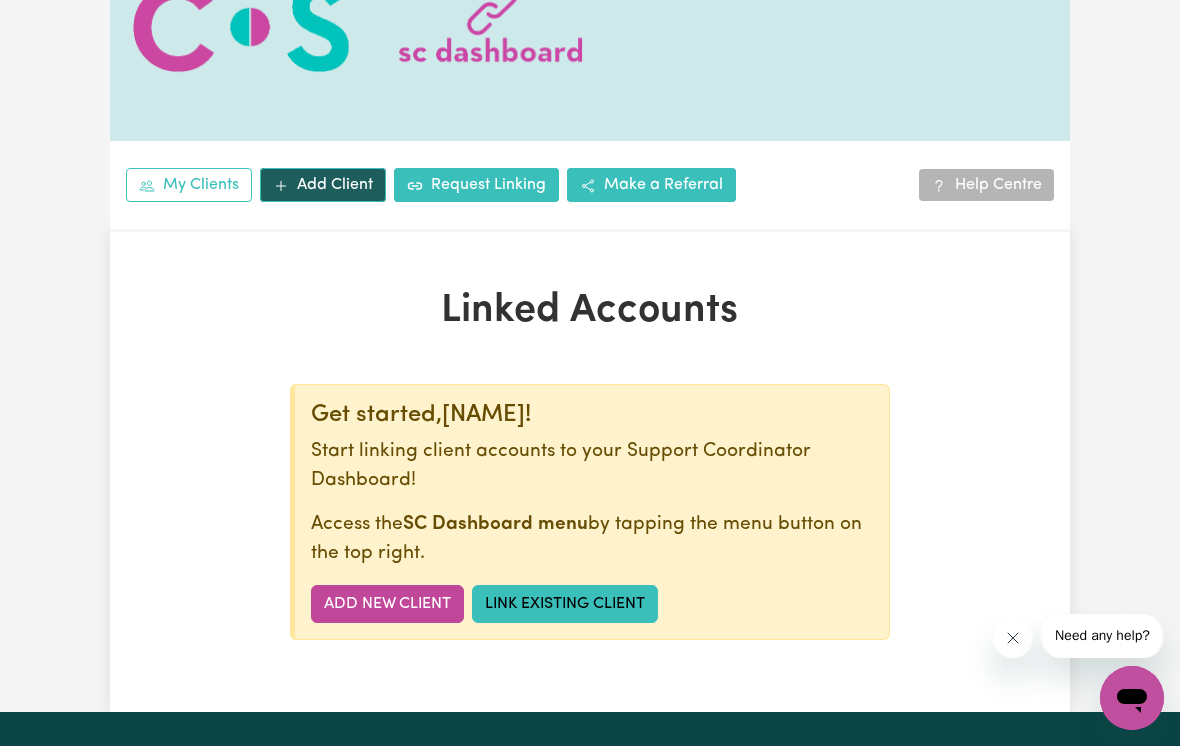 click on "Add Client" at bounding box center [323, 185] 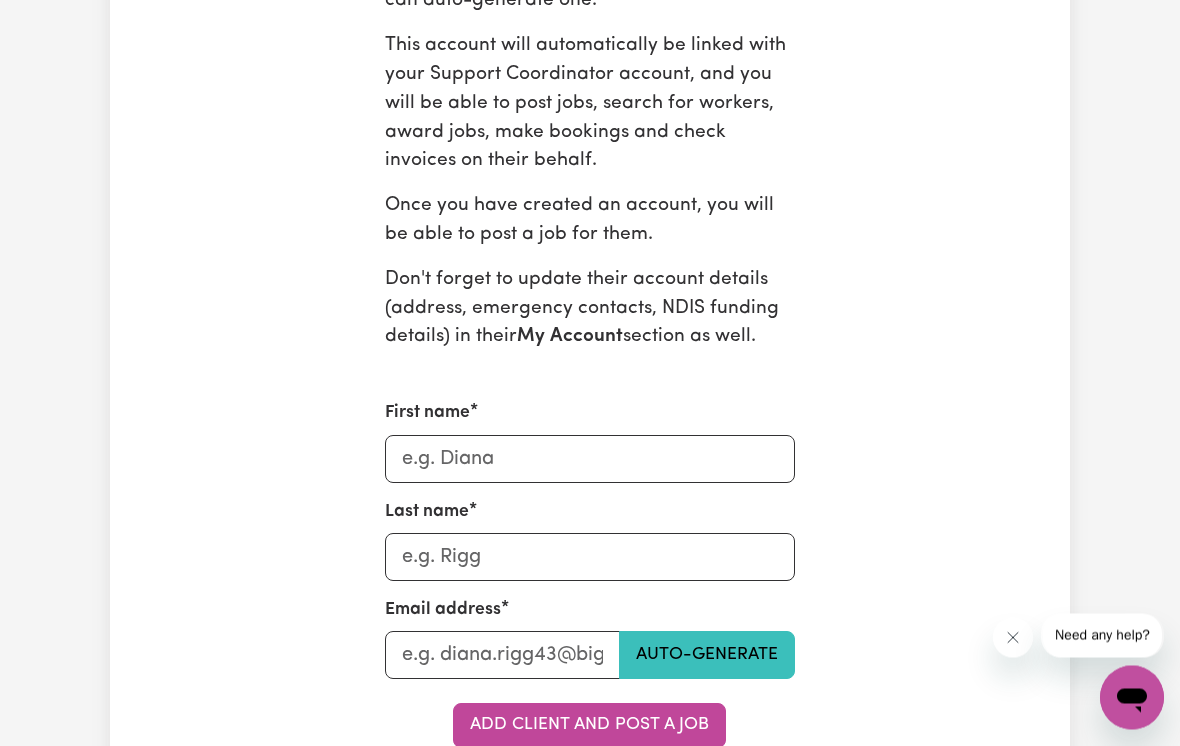 scroll, scrollTop: 654, scrollLeft: 0, axis: vertical 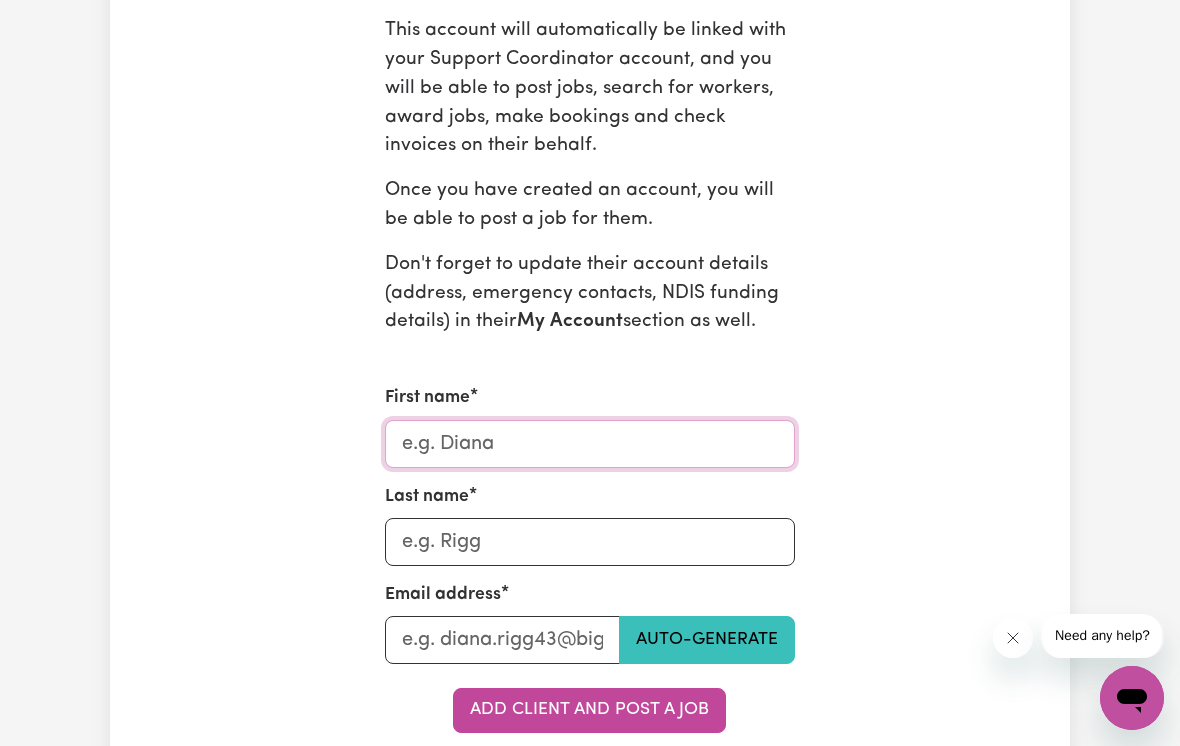 click on "First name" at bounding box center (590, 444) 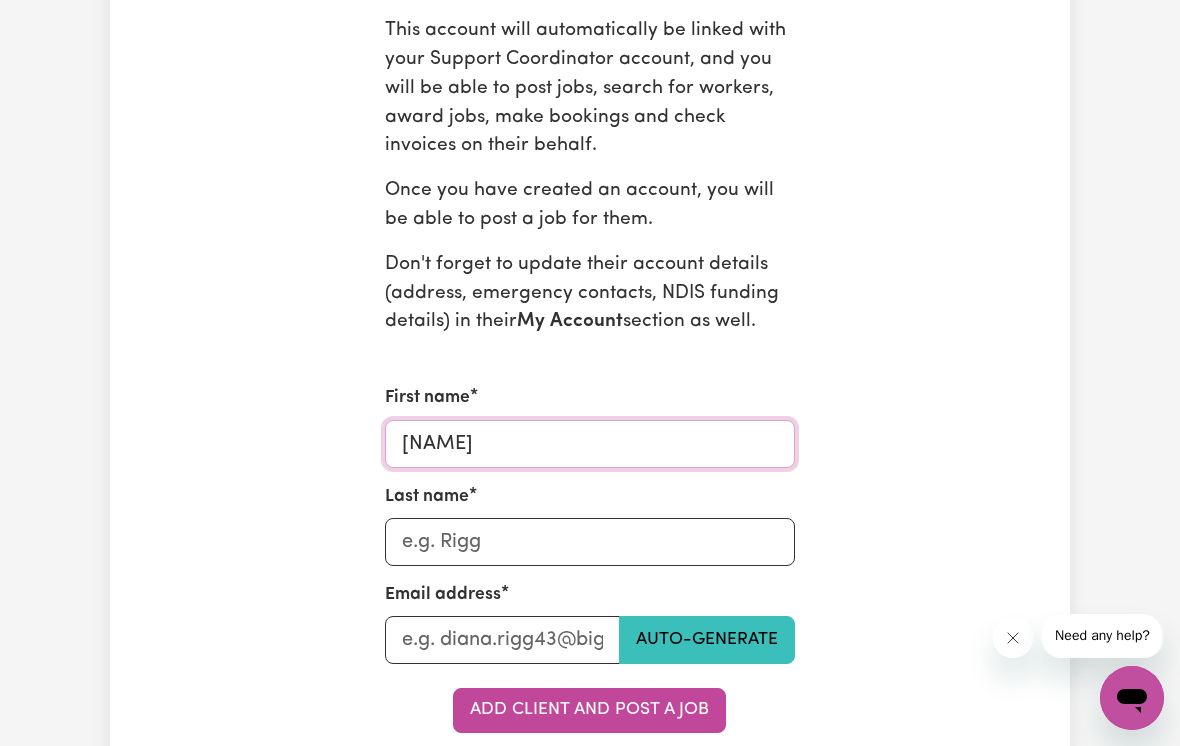 type on "[NAME]" 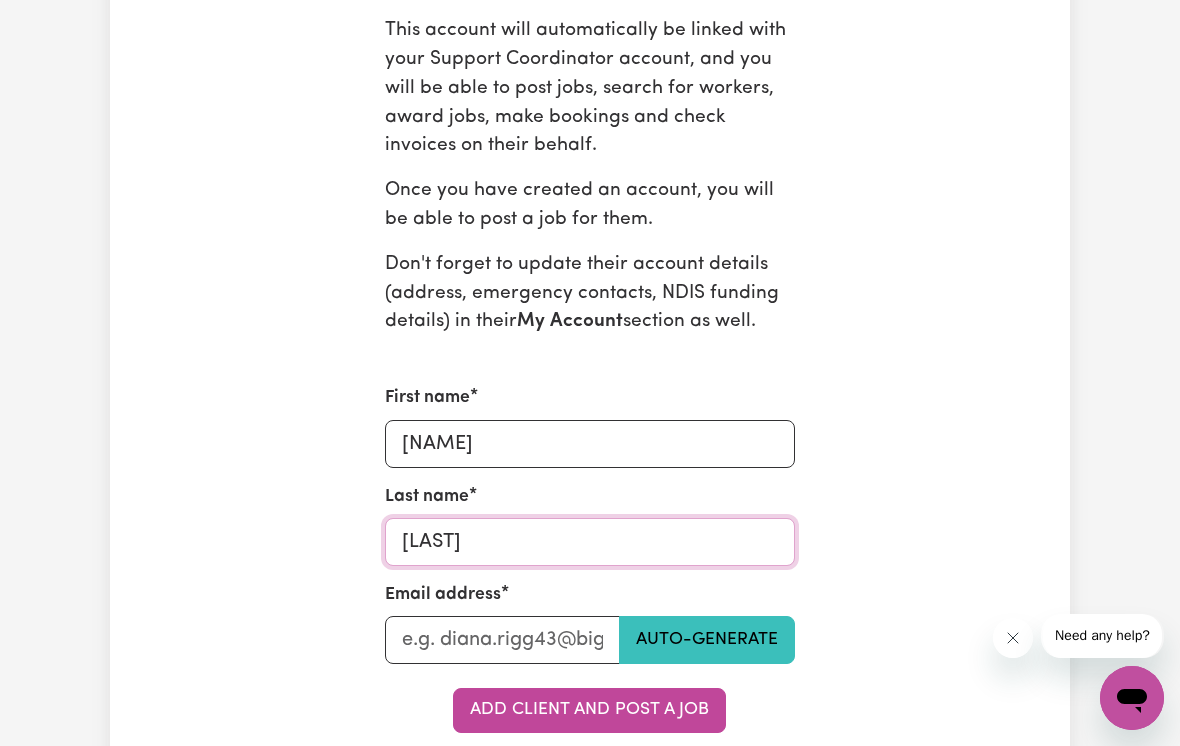 type on "Latham" 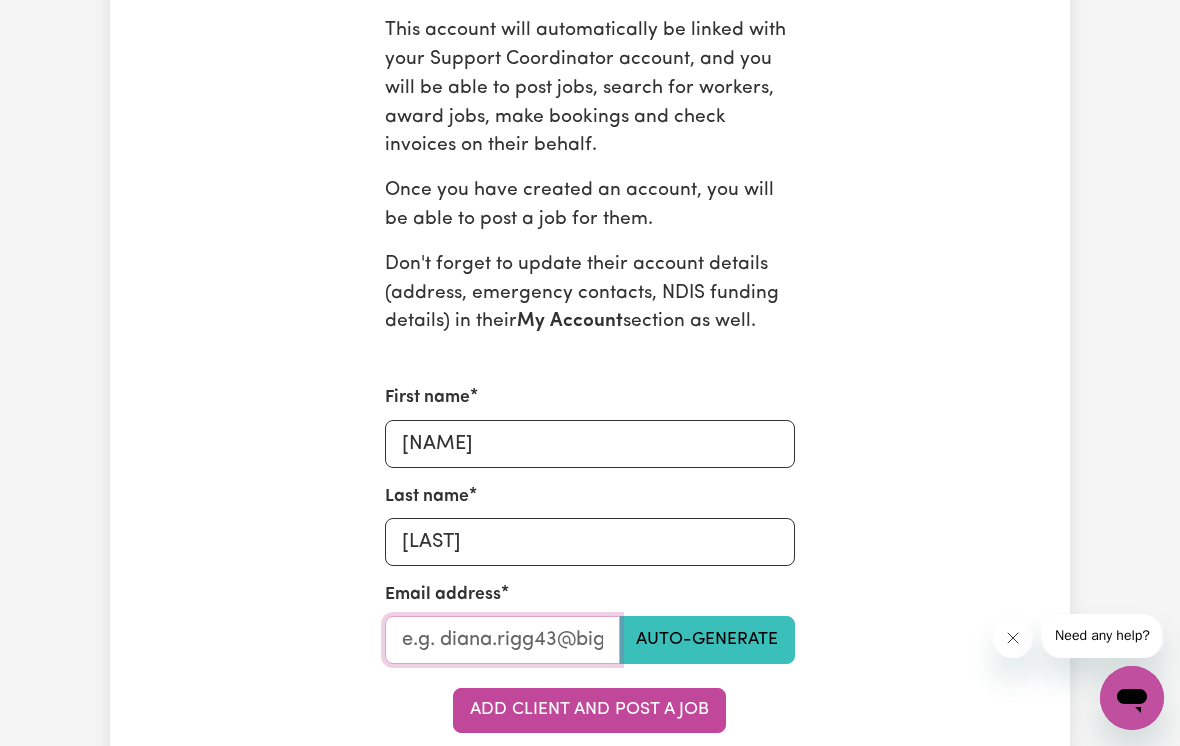 click on "Last name" at bounding box center (503, 640) 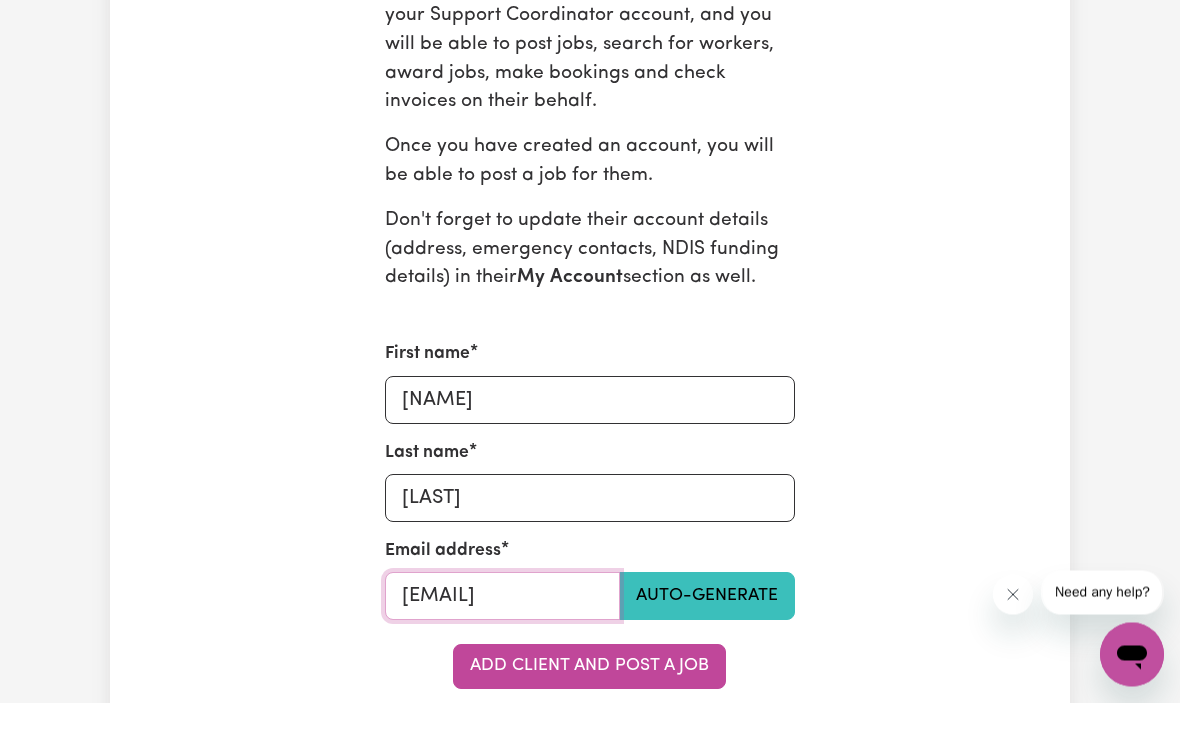 scroll, scrollTop: 658, scrollLeft: 0, axis: vertical 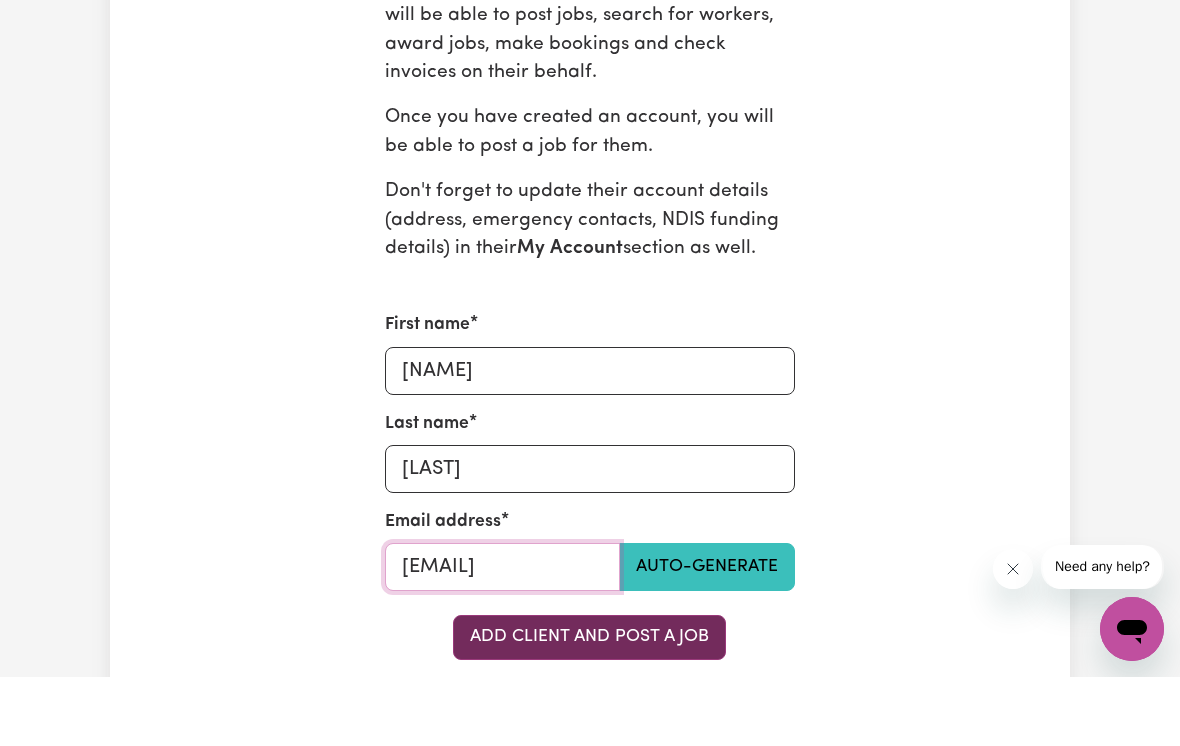 type on "jacklatham1313@gmail.com" 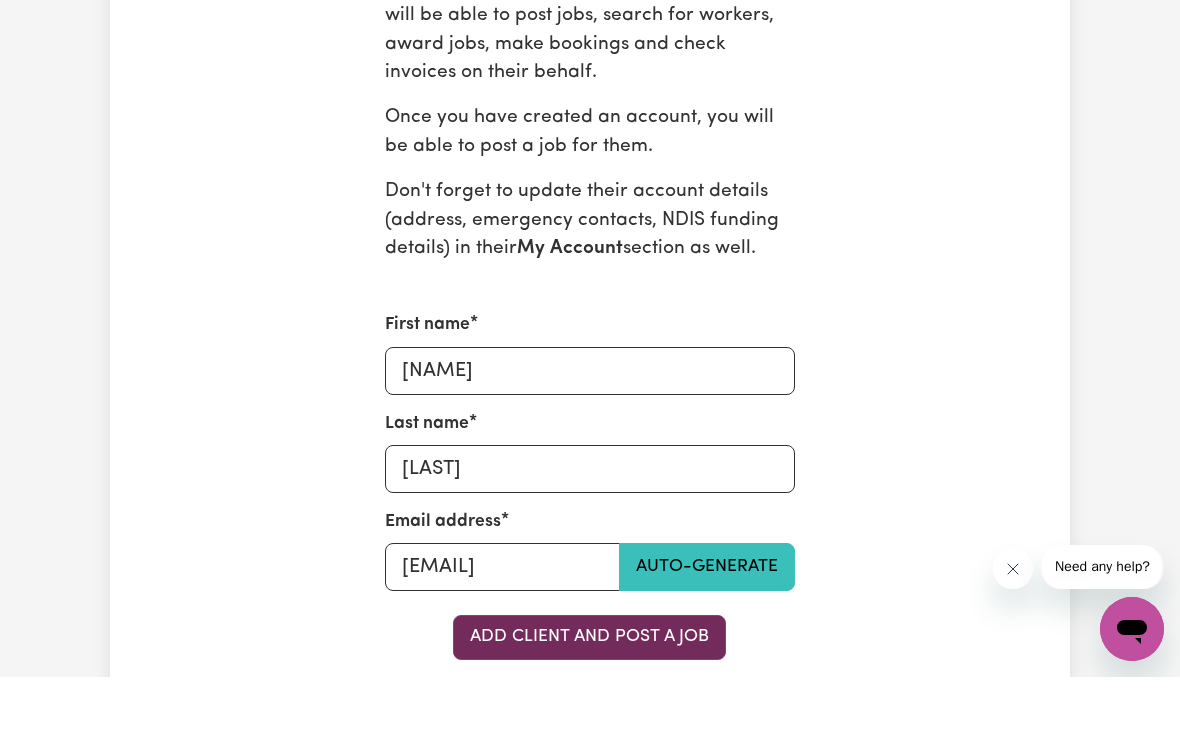 click on "Add Client and Post a Job" at bounding box center [589, 706] 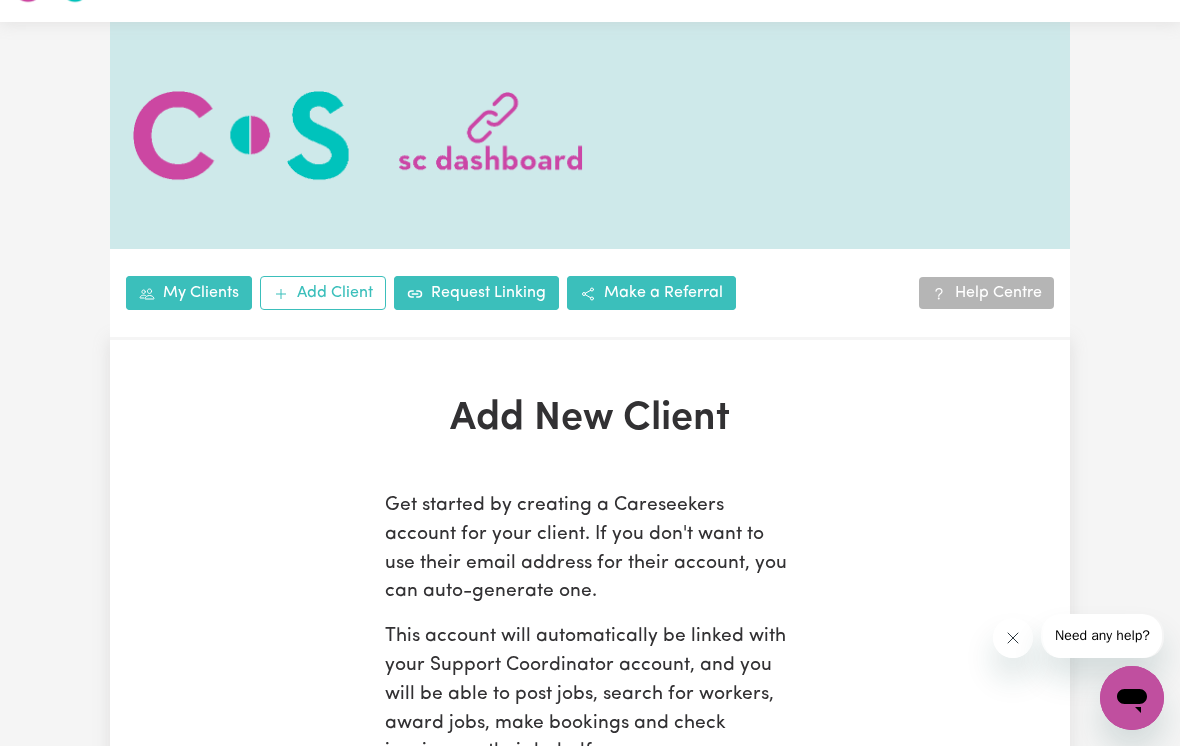 scroll, scrollTop: 0, scrollLeft: 0, axis: both 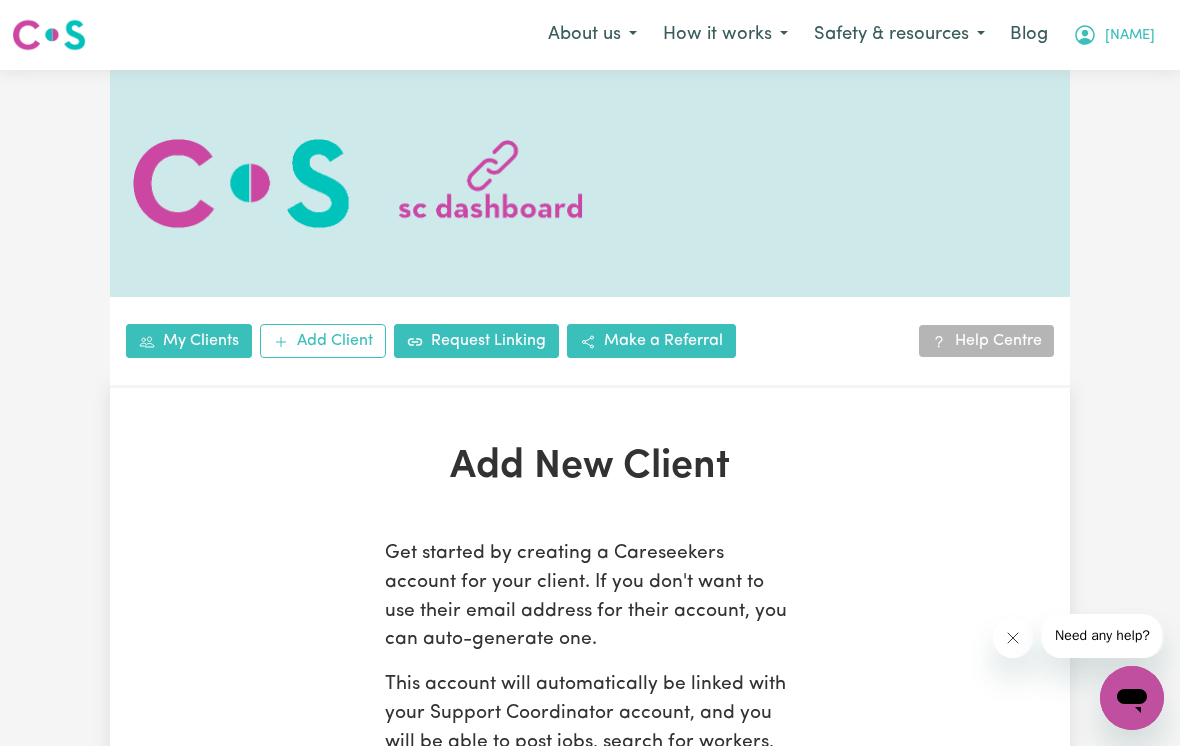 click on "[FIRST]" at bounding box center (1130, 36) 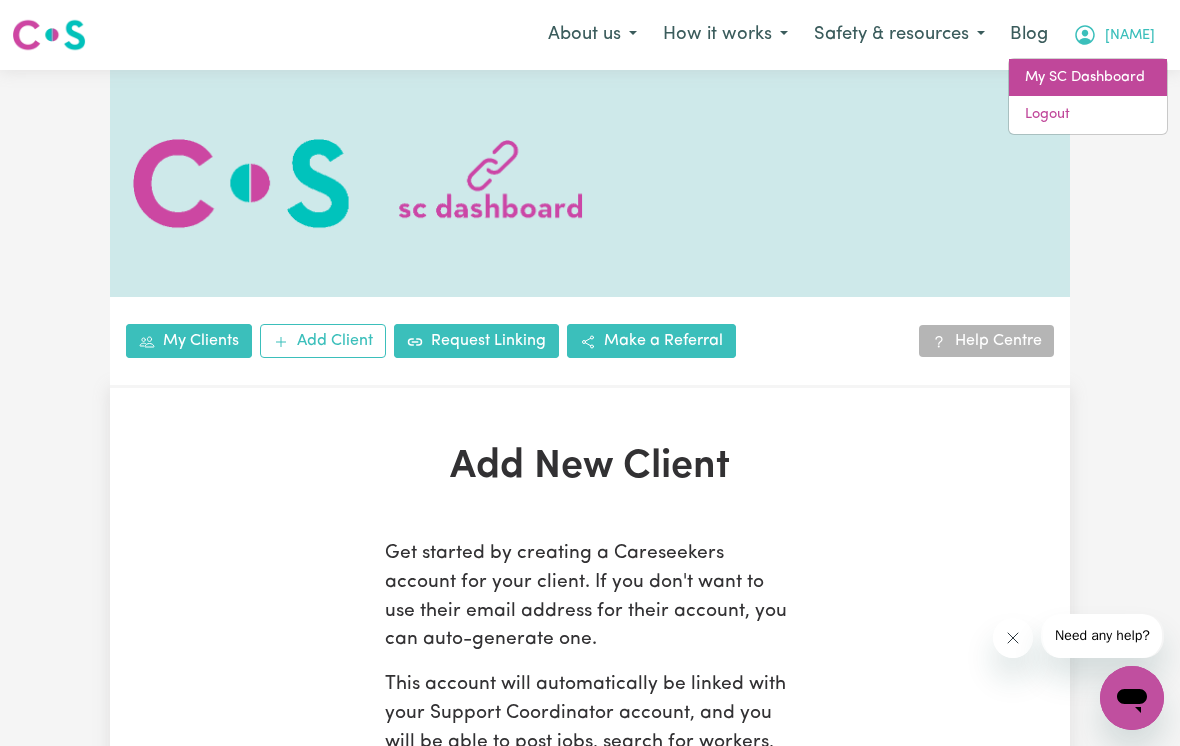 click on "My SC Dashboard" at bounding box center [1088, 78] 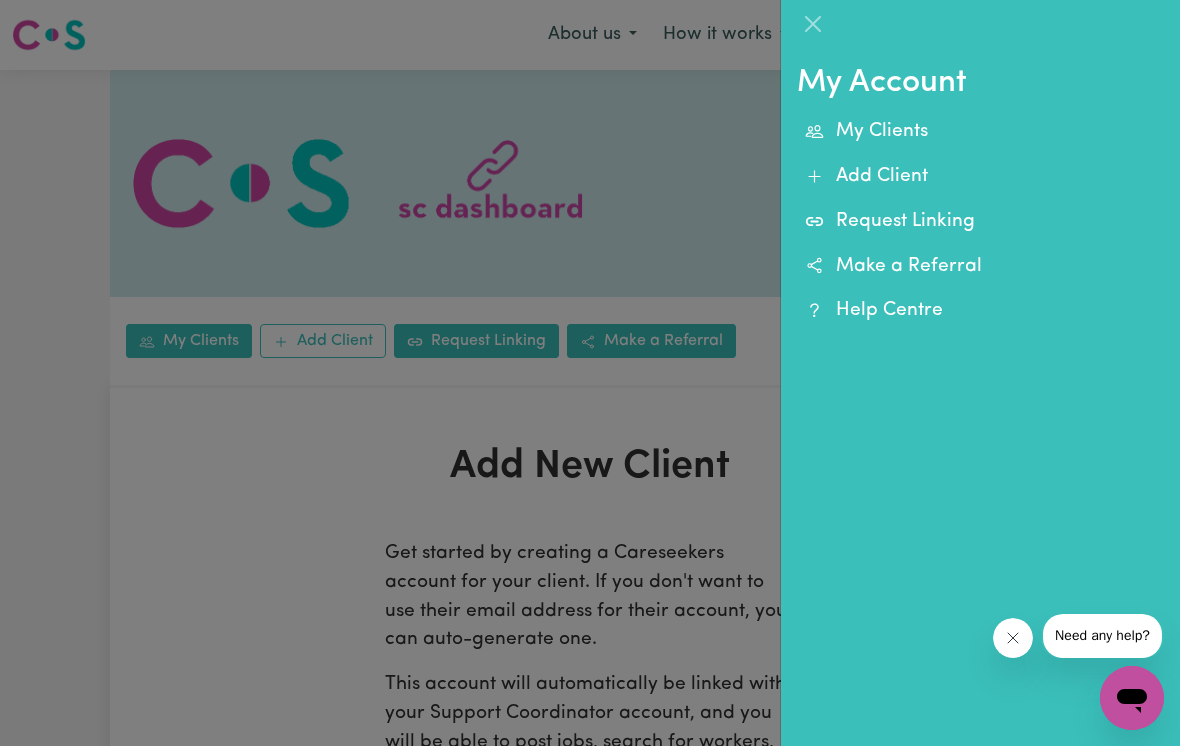 click at bounding box center [590, 373] 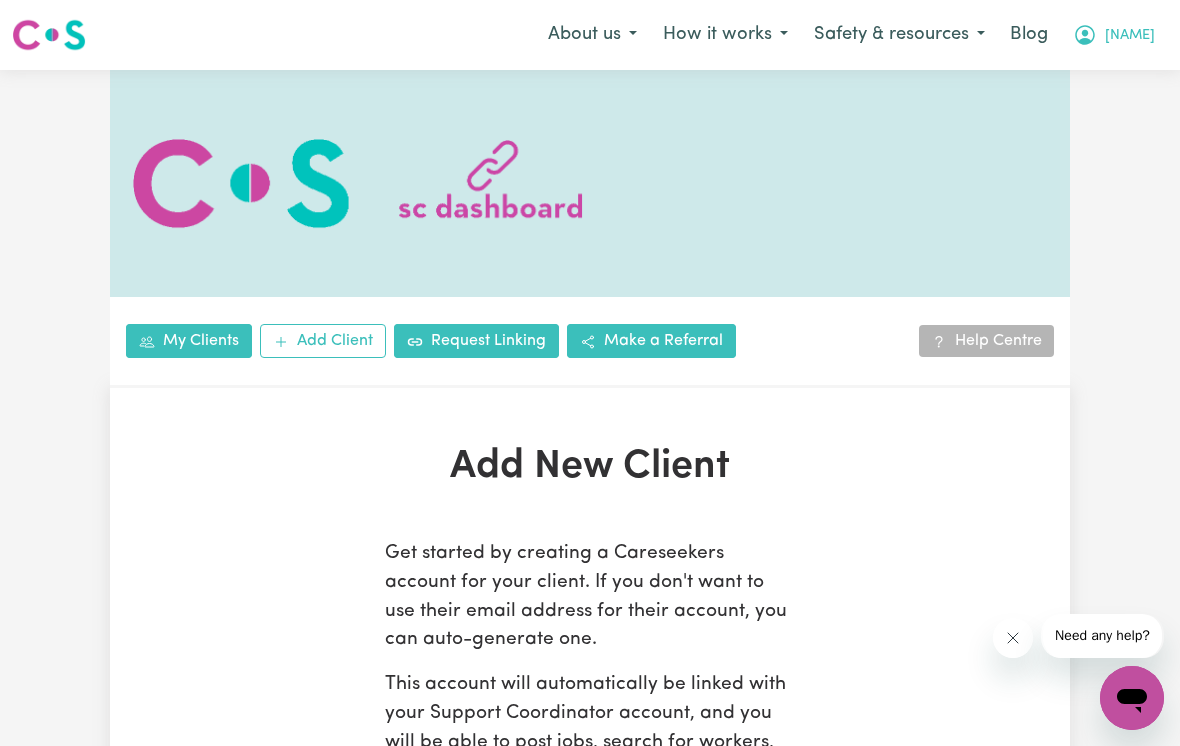 click on "[FIRST]" at bounding box center [1130, 36] 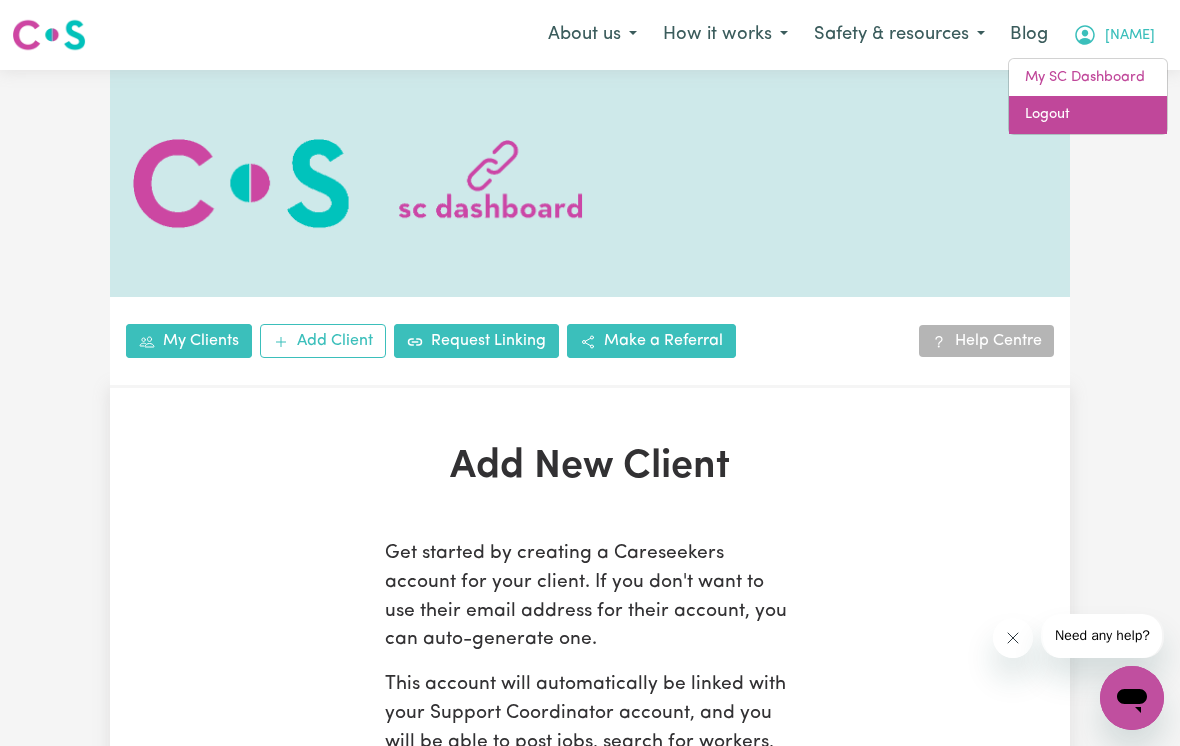 click on "Logout" at bounding box center [1088, 115] 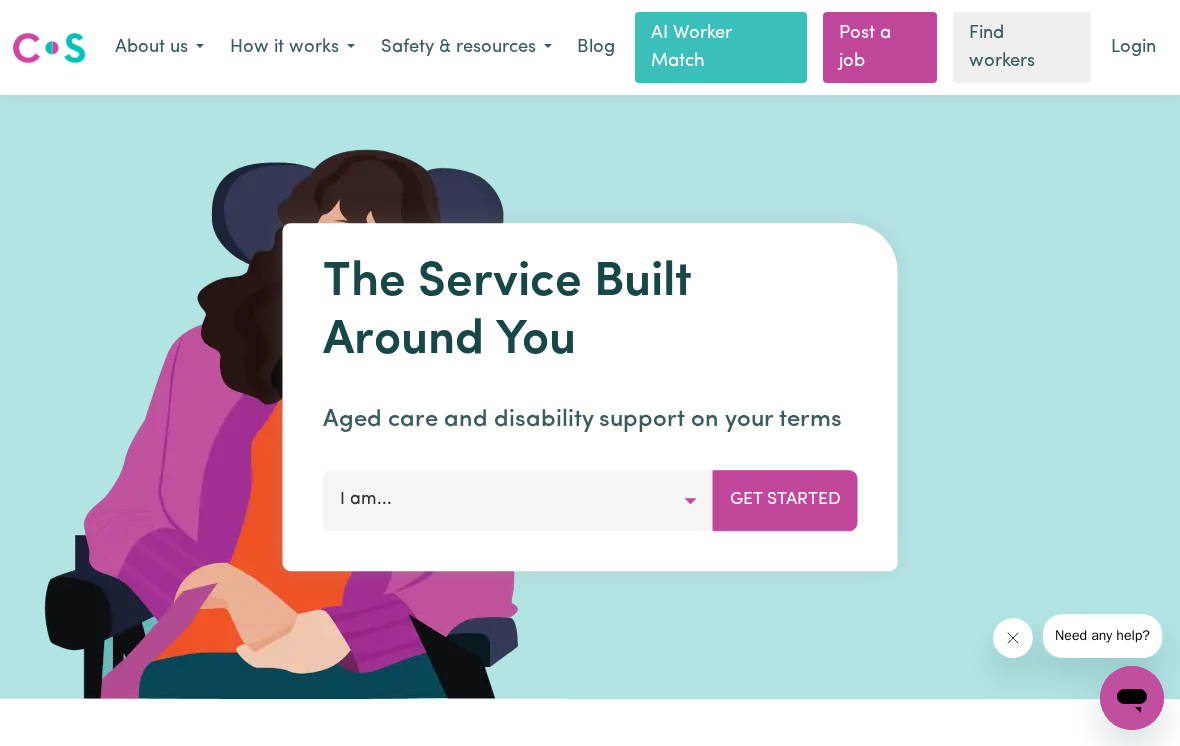 scroll, scrollTop: 2, scrollLeft: 0, axis: vertical 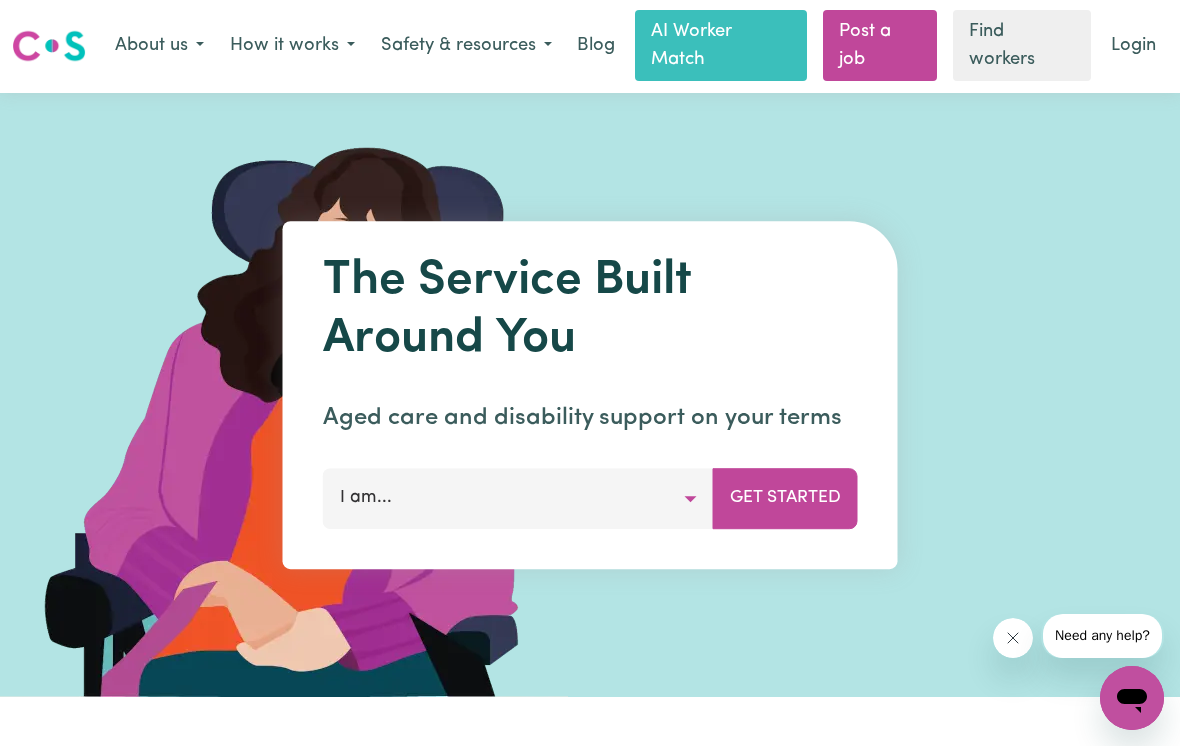click on "I am..." at bounding box center [518, 499] 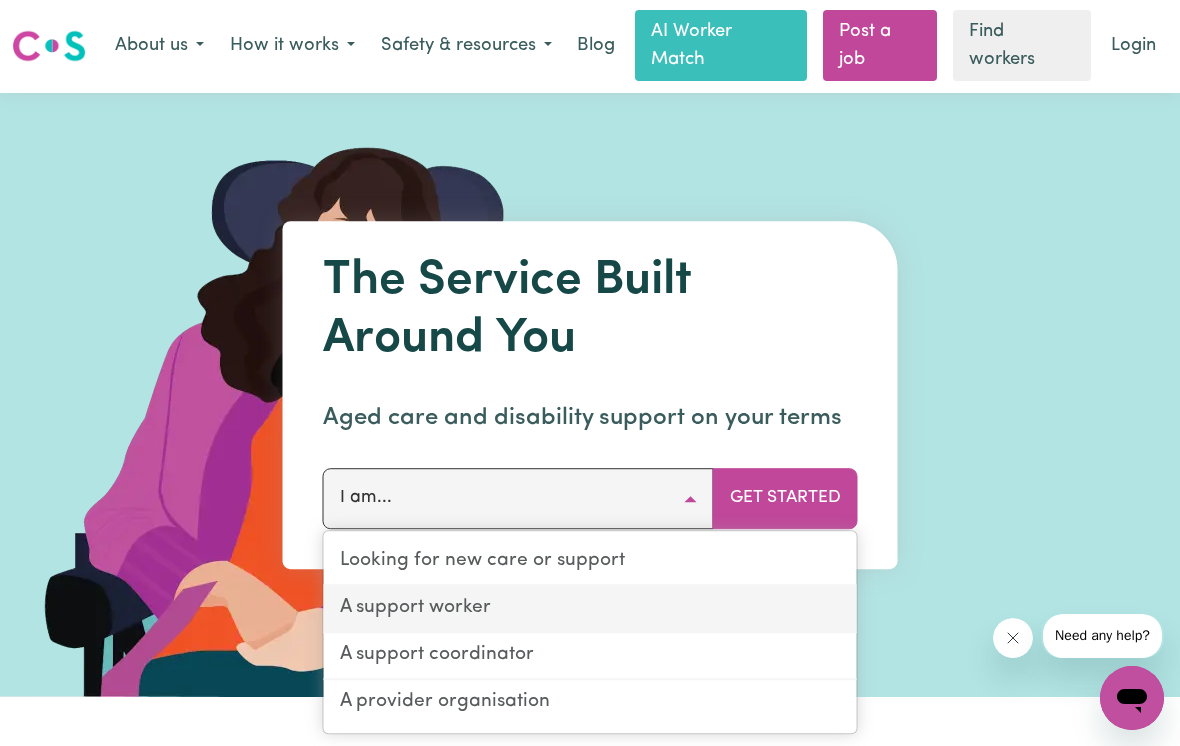 click on "A support worker" at bounding box center [590, 609] 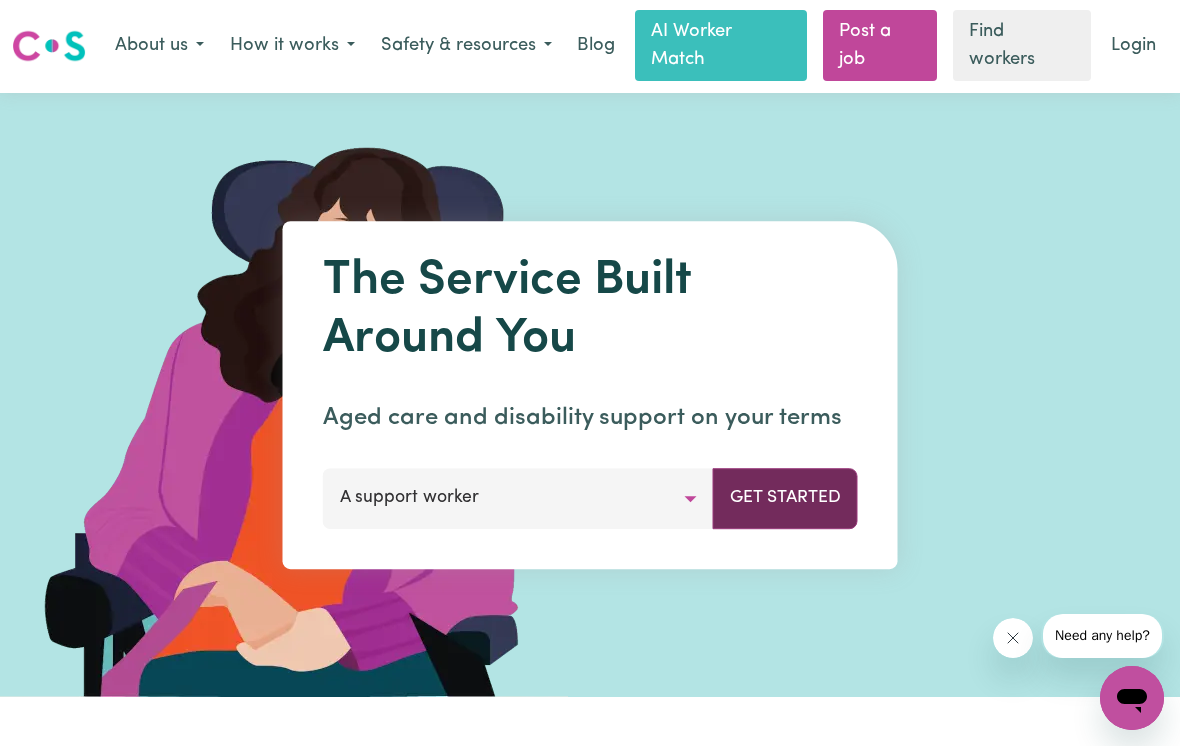 click on "Get Started" at bounding box center [785, 499] 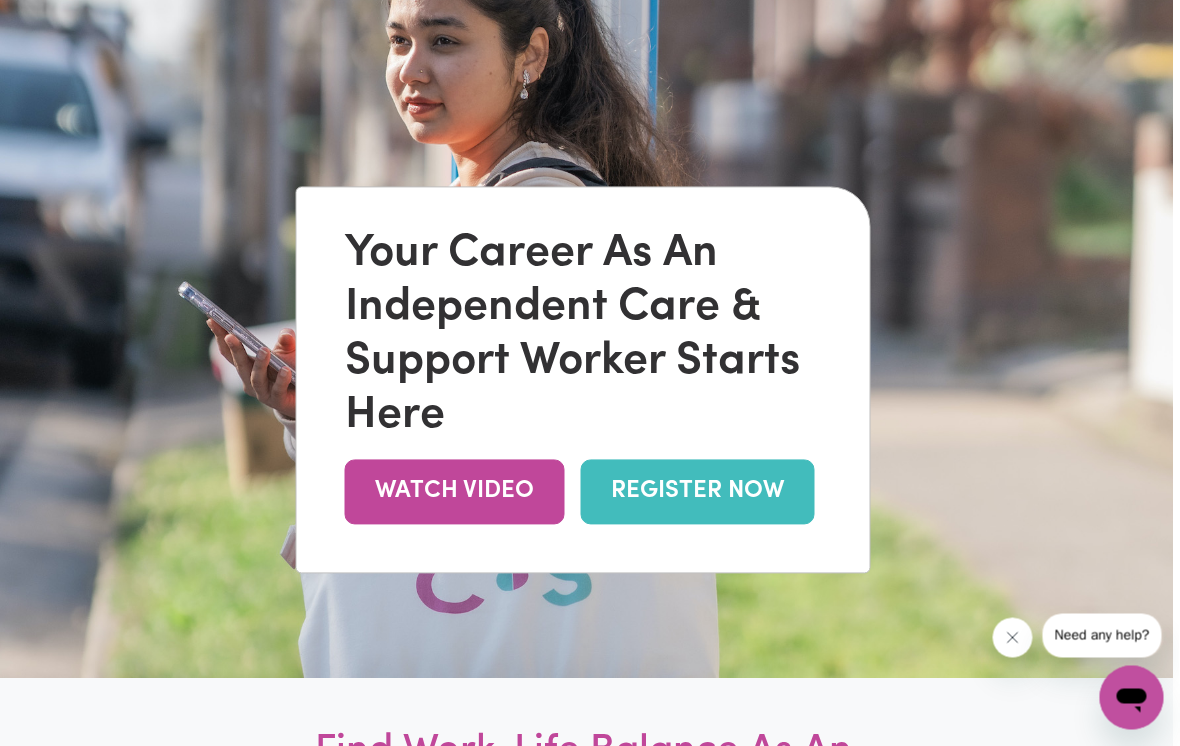scroll, scrollTop: 163, scrollLeft: 7, axis: both 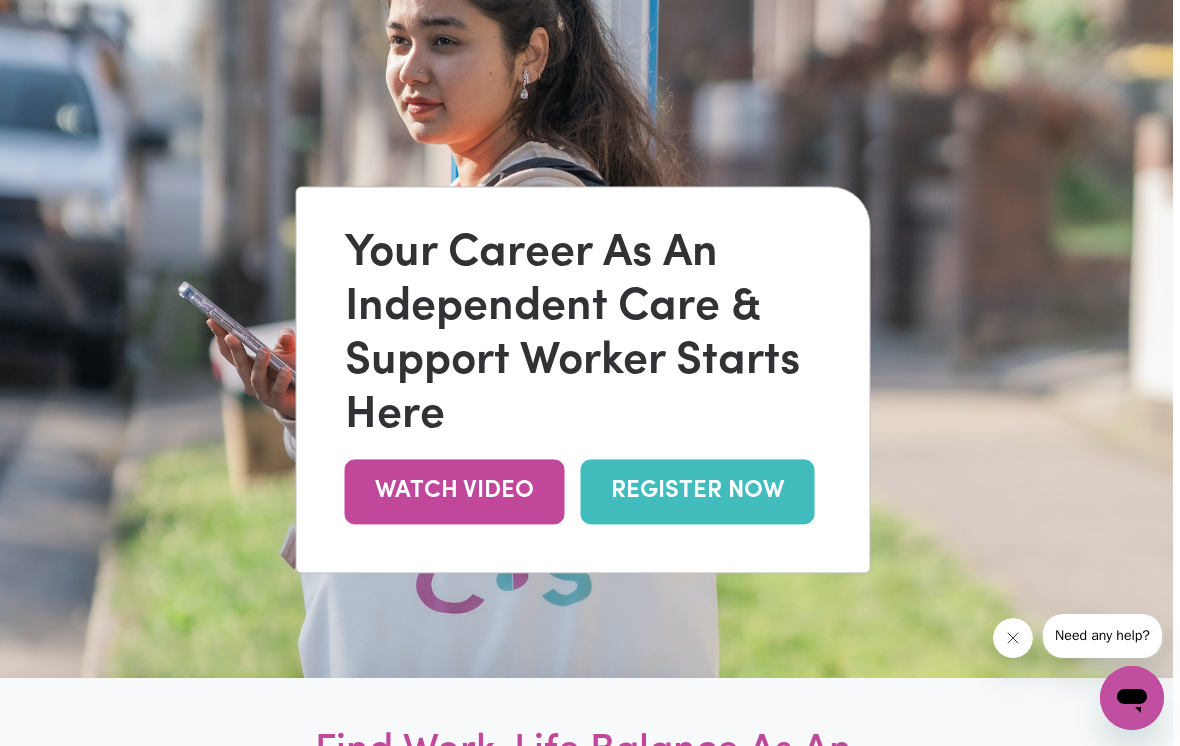 click on "REGISTER NOW" at bounding box center [698, 491] 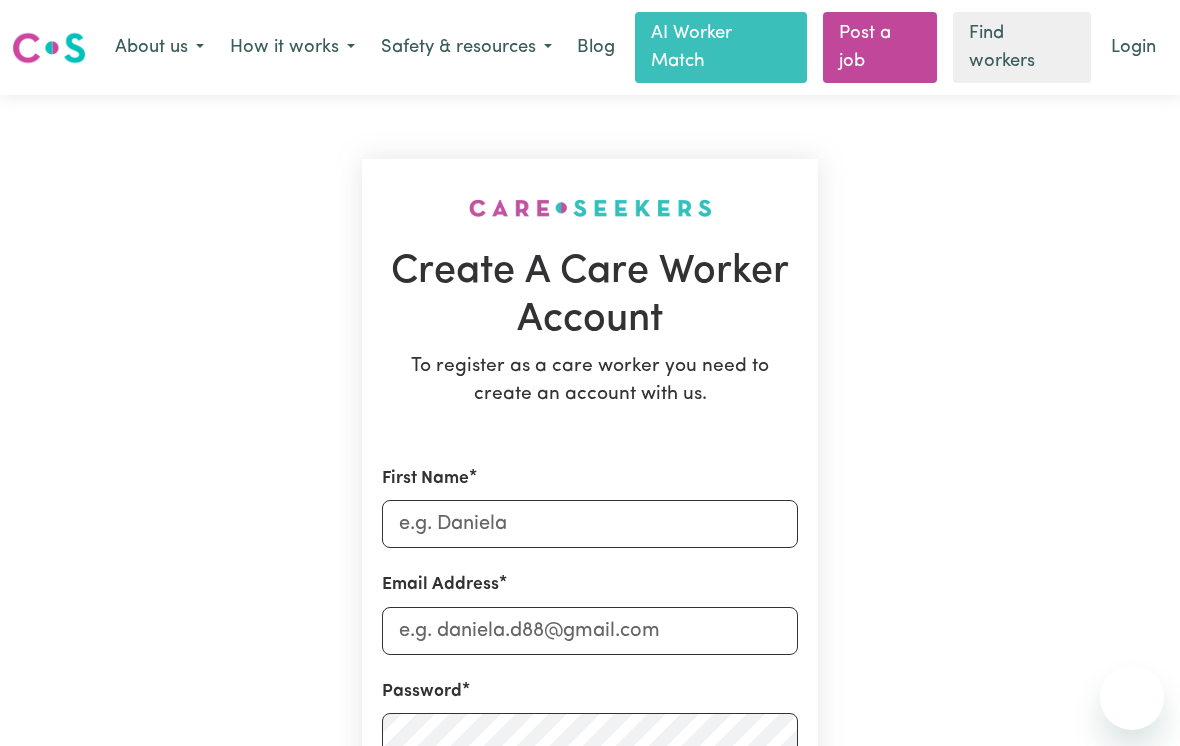 scroll, scrollTop: 0, scrollLeft: 0, axis: both 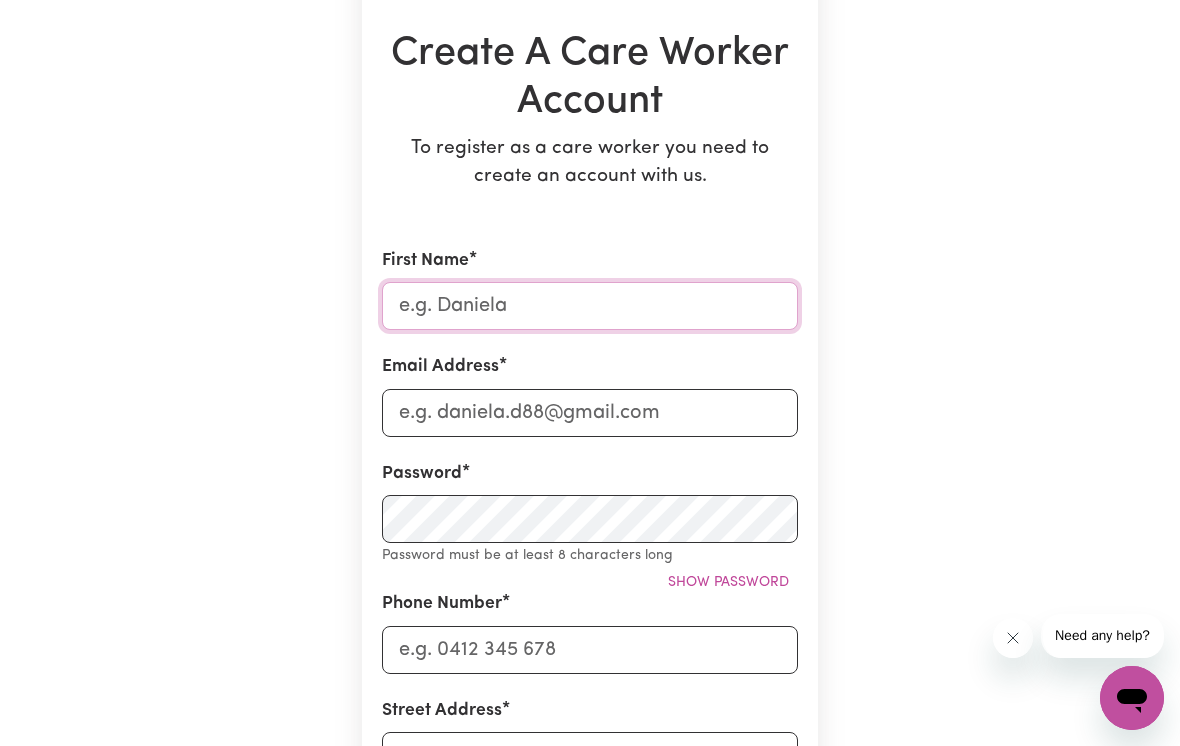 click on "First Name" at bounding box center (590, 306) 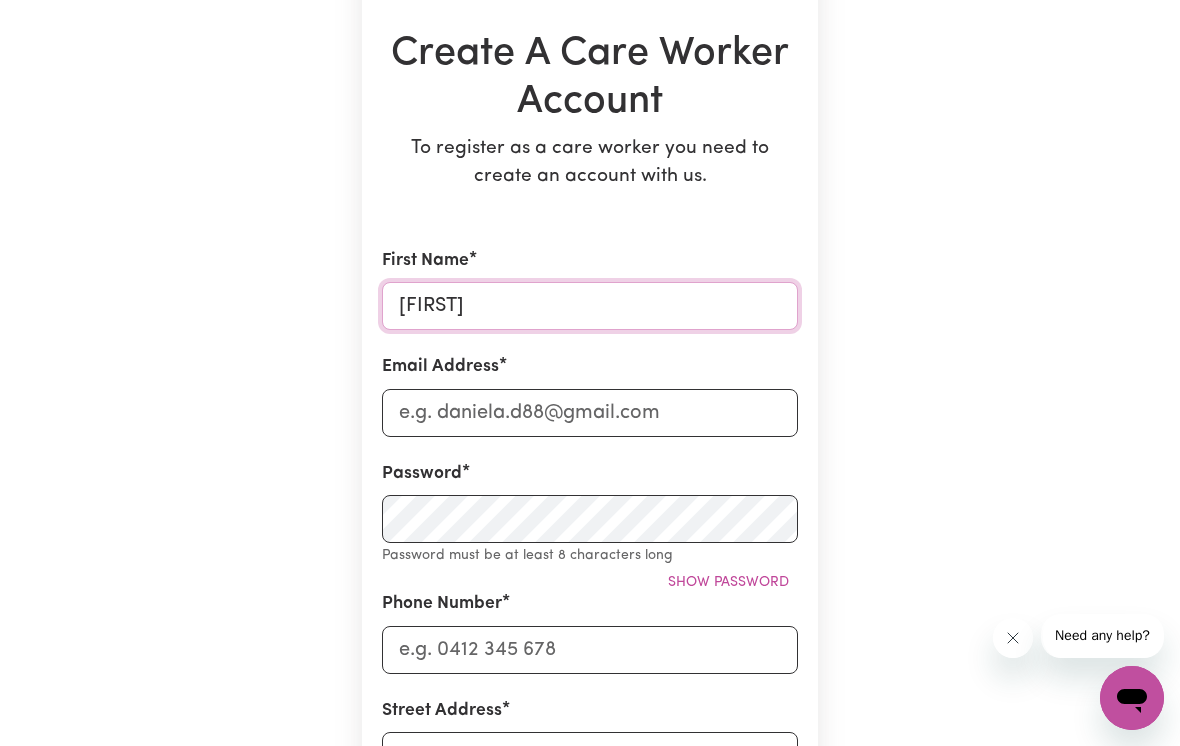 type on "[FIRST]" 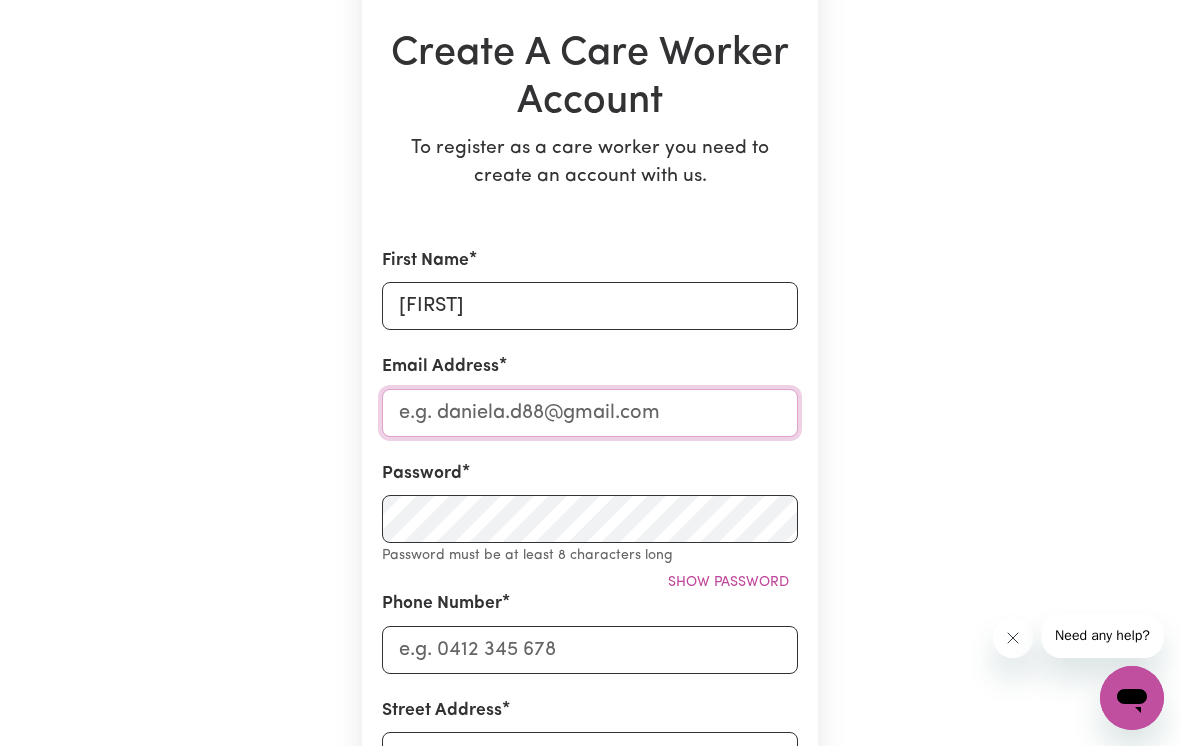 click on "Email Address" at bounding box center (590, 413) 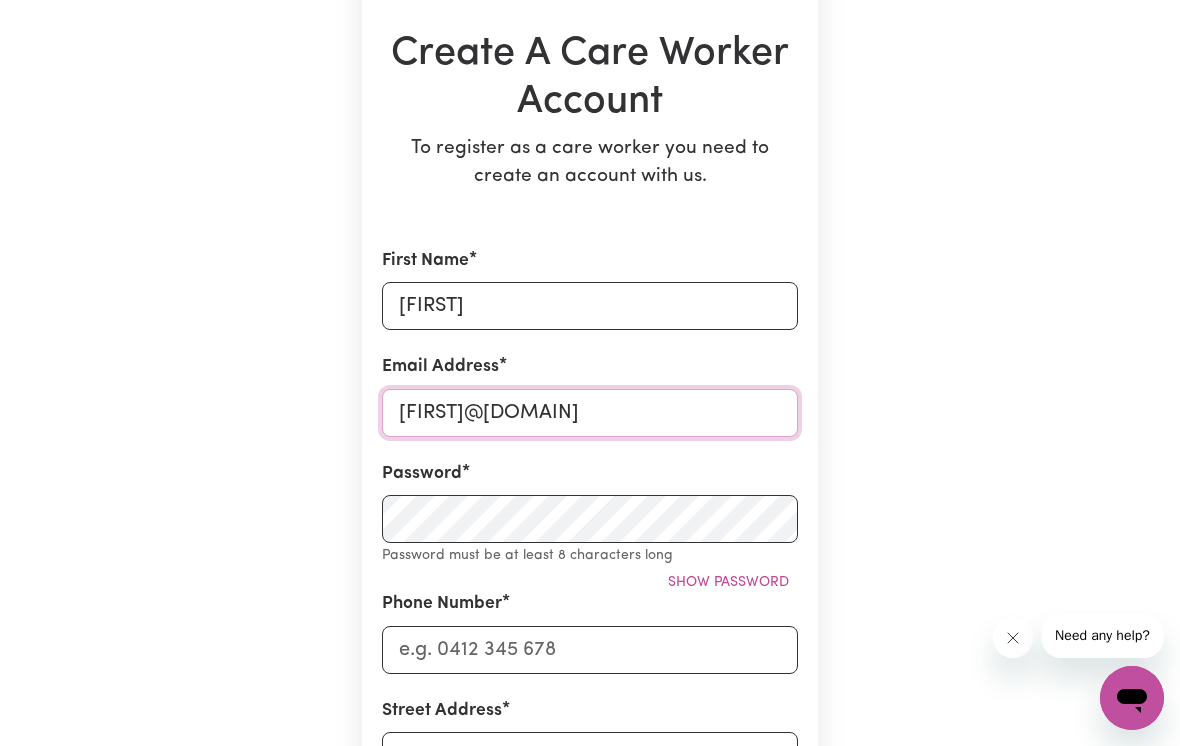 type on "[FIRST]@[DOMAIN]" 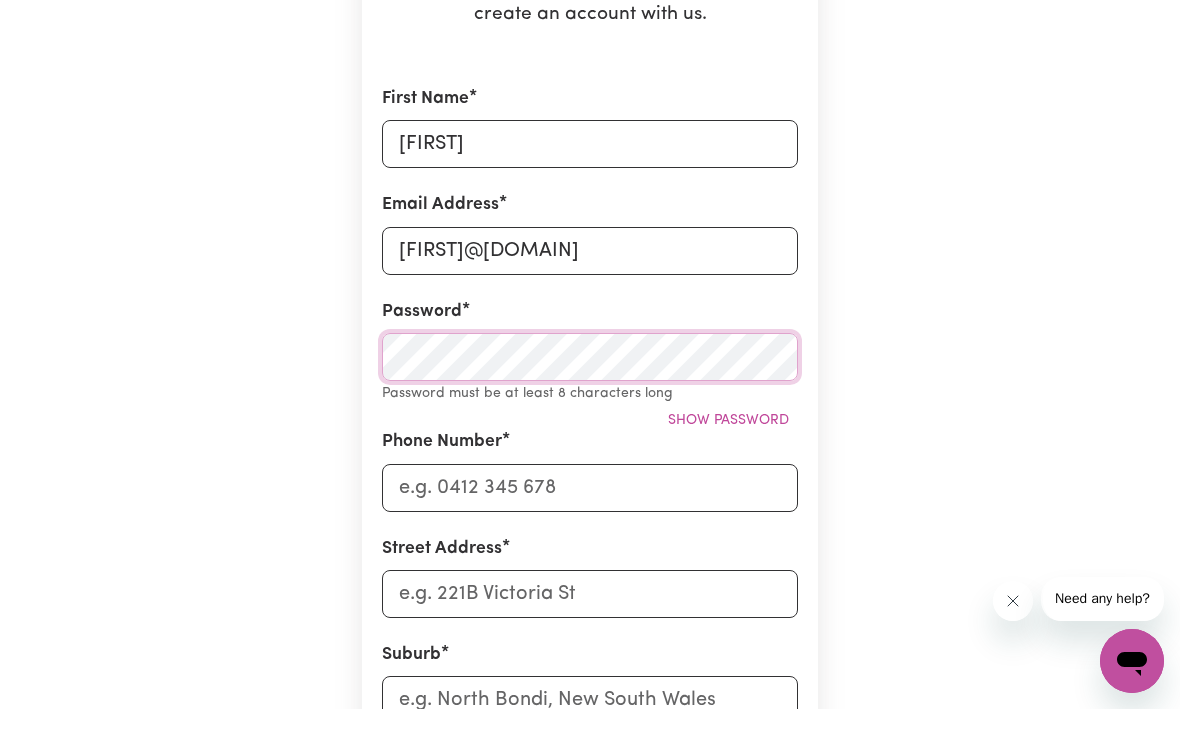 scroll, scrollTop: 380, scrollLeft: 0, axis: vertical 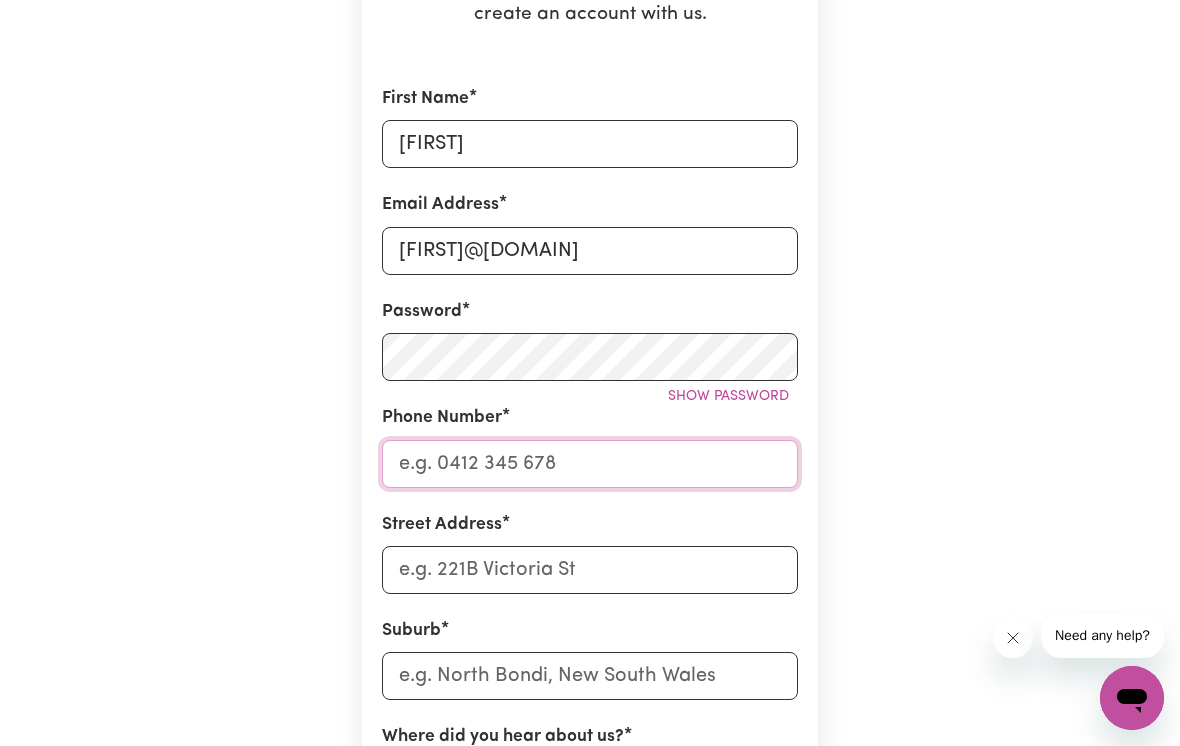 click on "Phone Number" at bounding box center [590, 464] 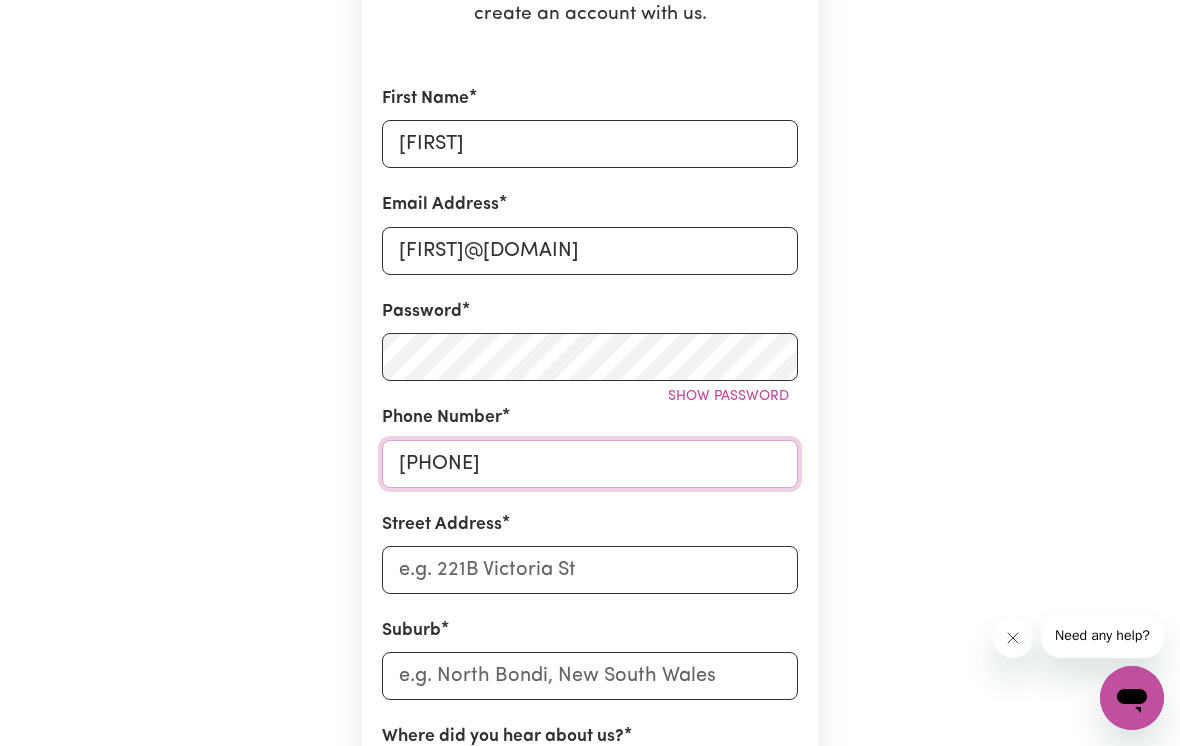 type on "[PHONE]" 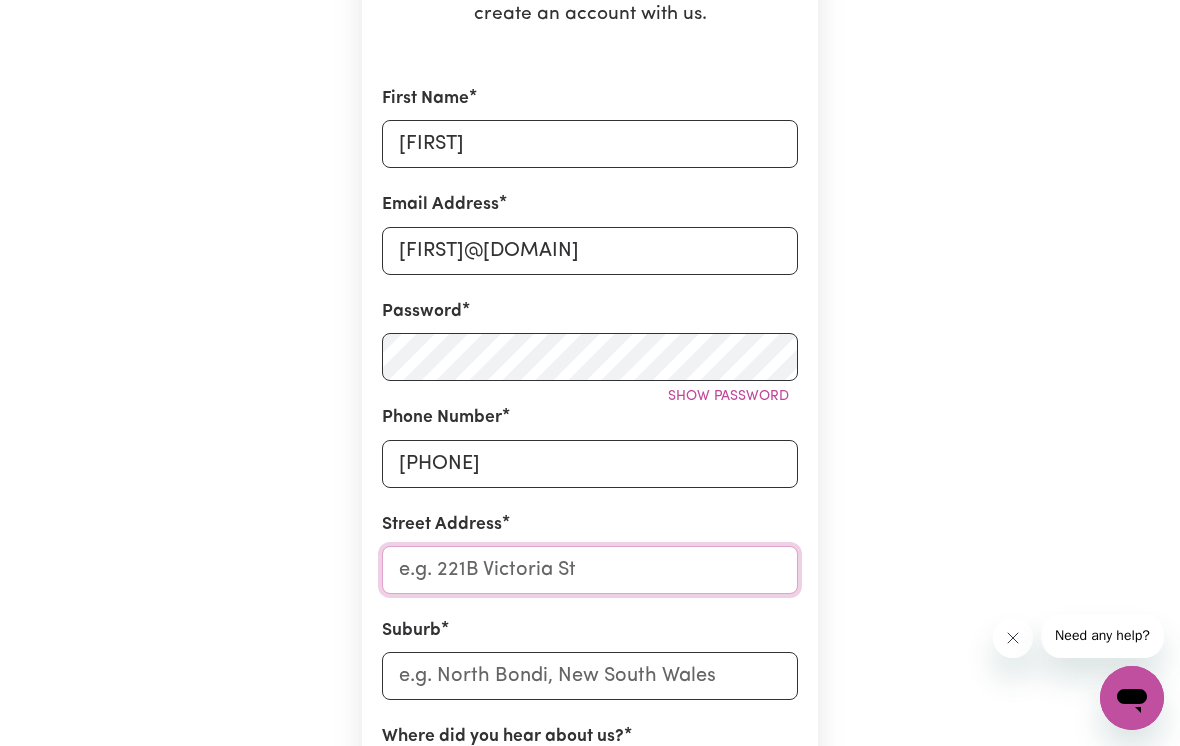 click on "Street Address" at bounding box center (590, 570) 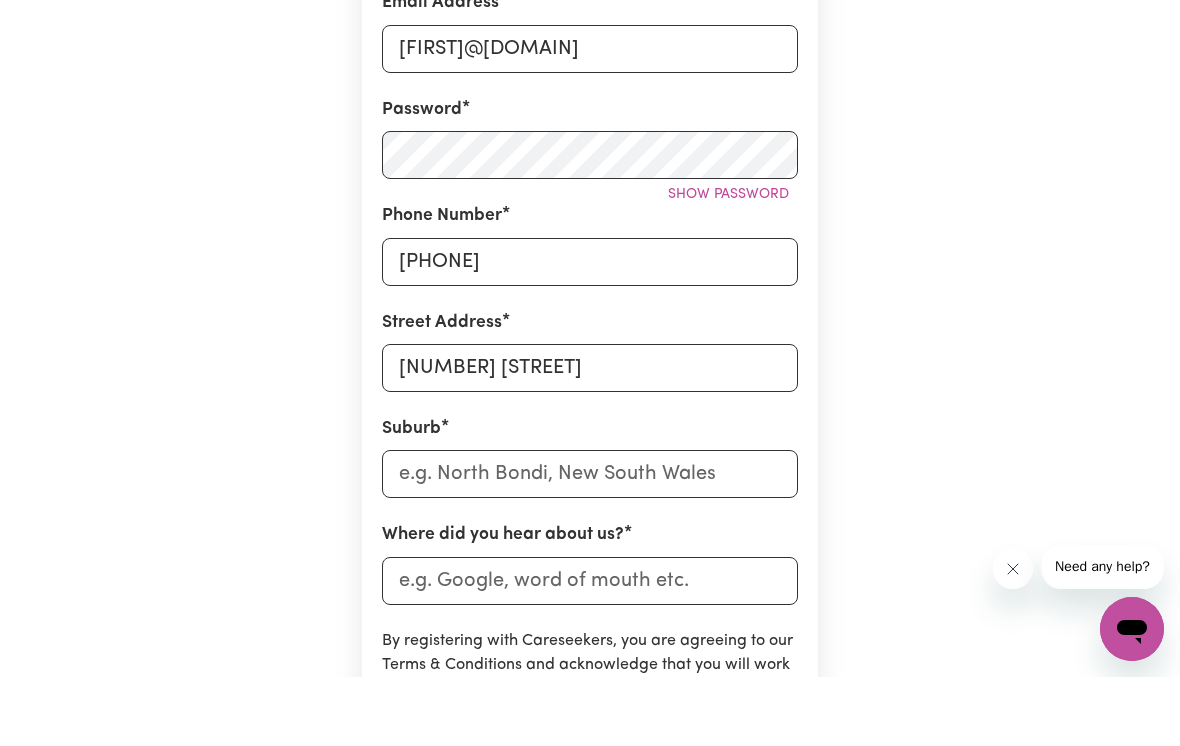 scroll, scrollTop: 583, scrollLeft: 0, axis: vertical 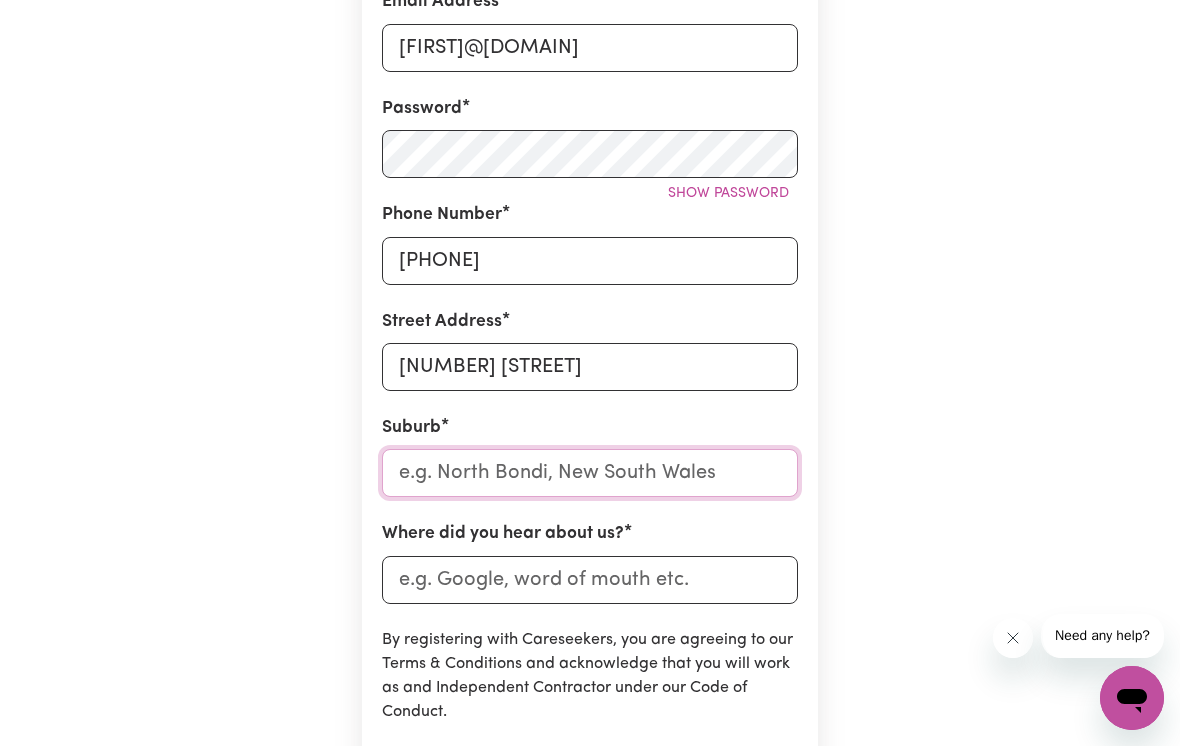 click at bounding box center (590, 473) 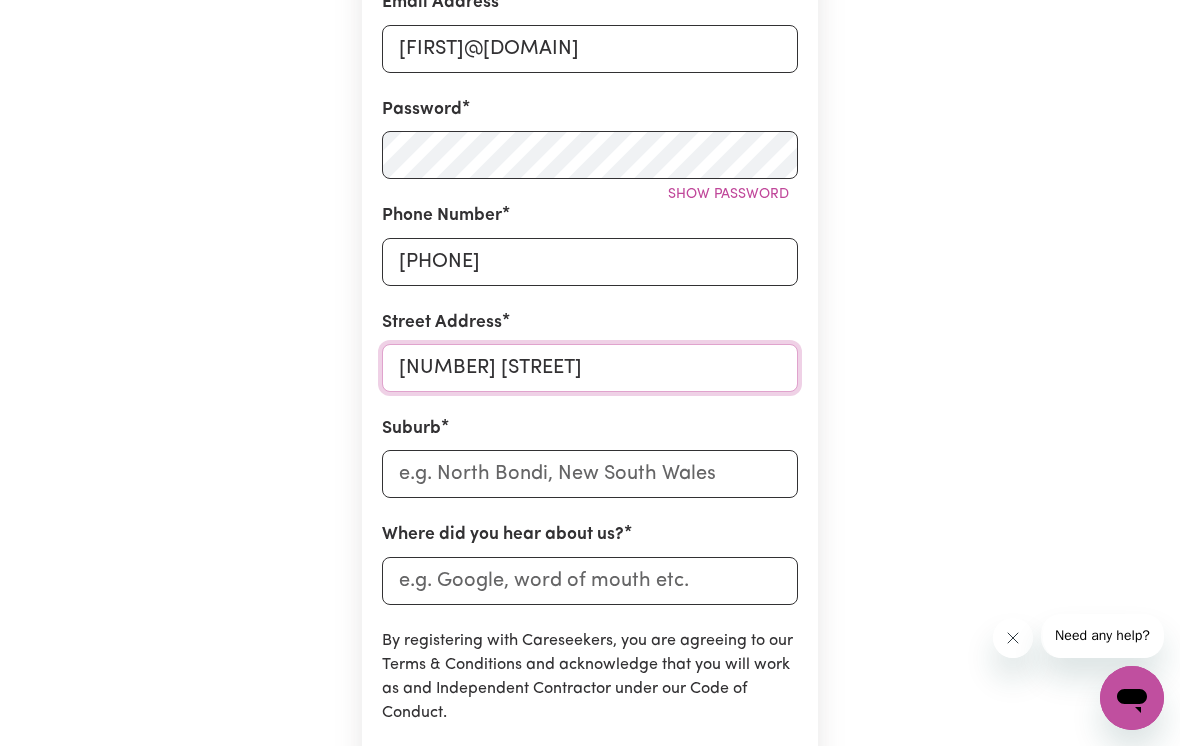 click on "[NUMBER] [STREET]" at bounding box center (590, 368) 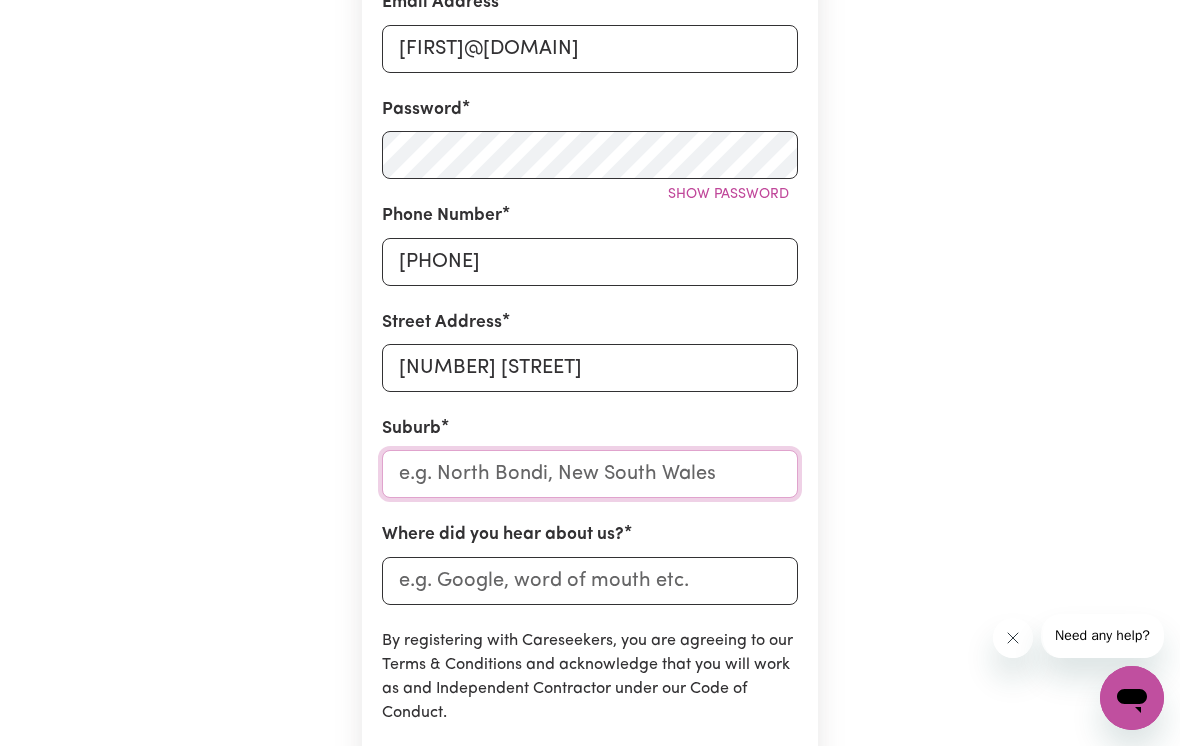 click at bounding box center (590, 474) 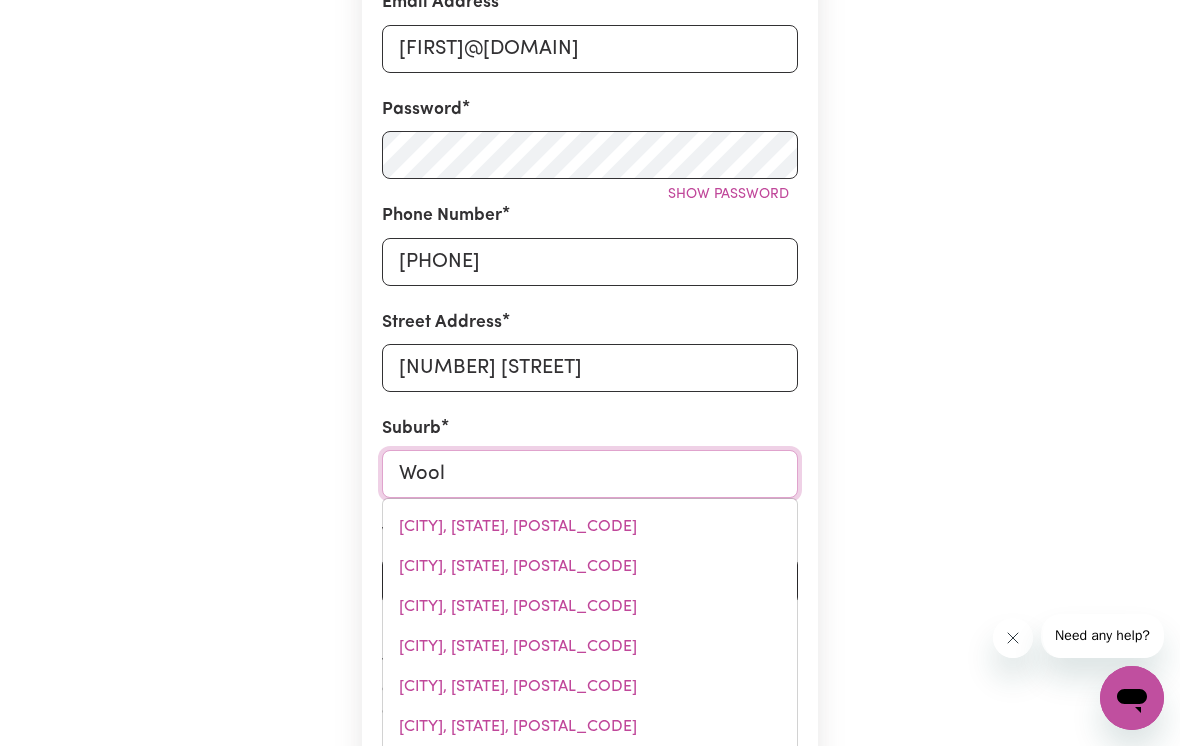 type on "Wooll" 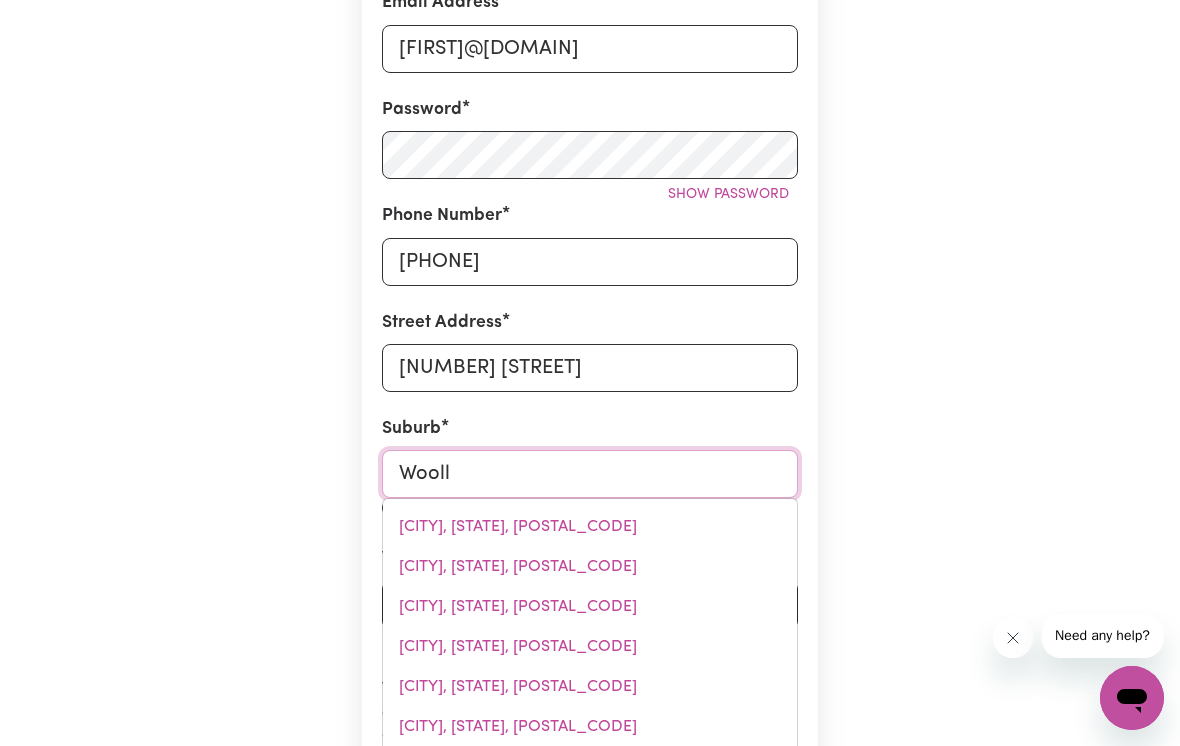 type on "[CITY], [STATE], [POSTAL_CODE]" 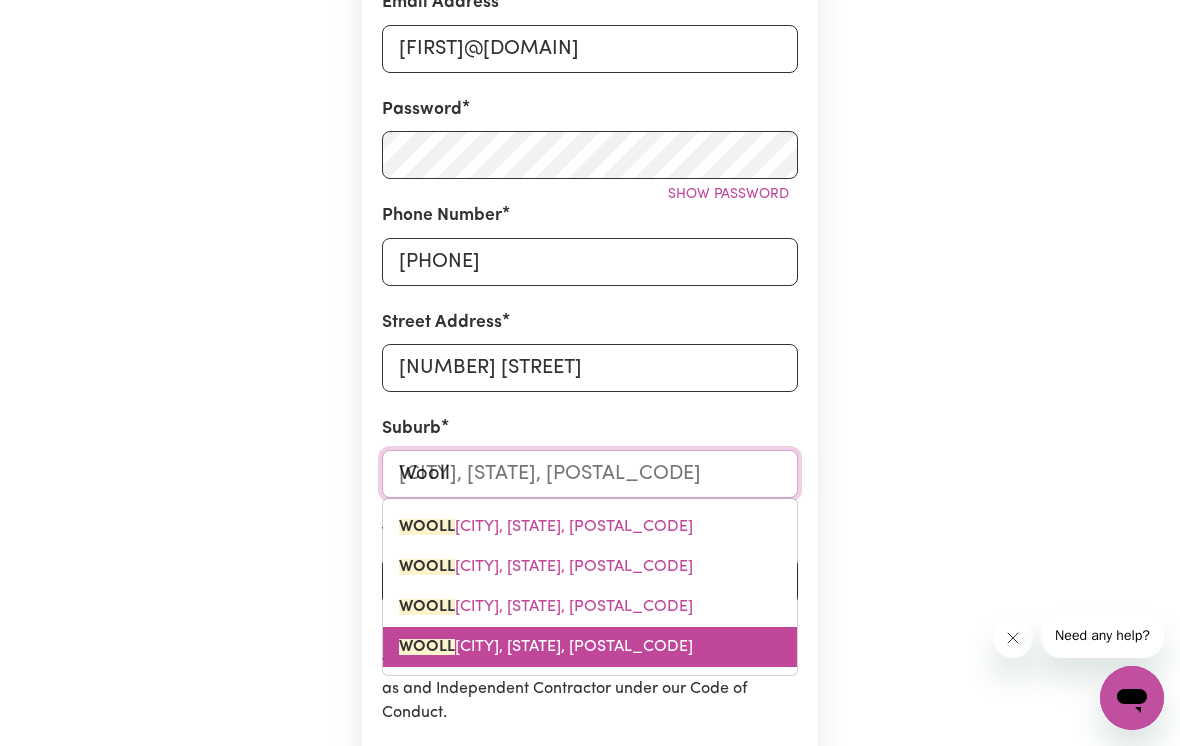 click on "[CITY], [STATE], [POSTAL_CODE]" at bounding box center [590, 647] 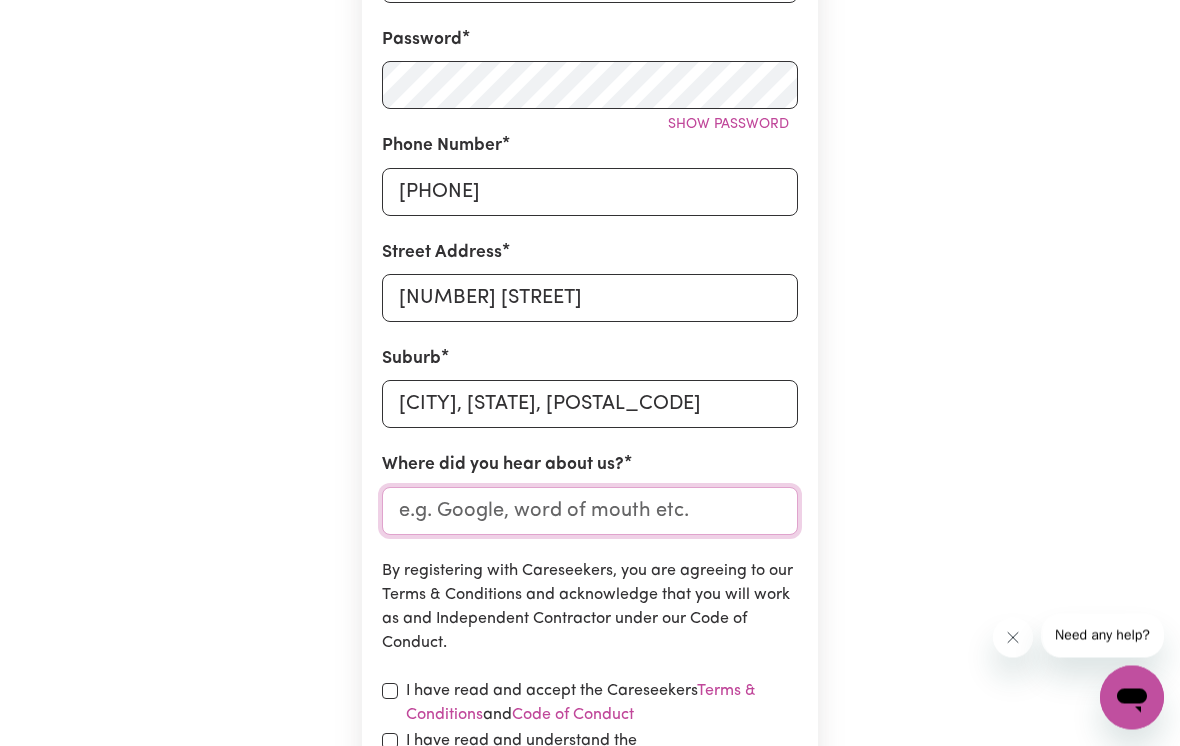 click on "Where did you hear about us?" at bounding box center [590, 512] 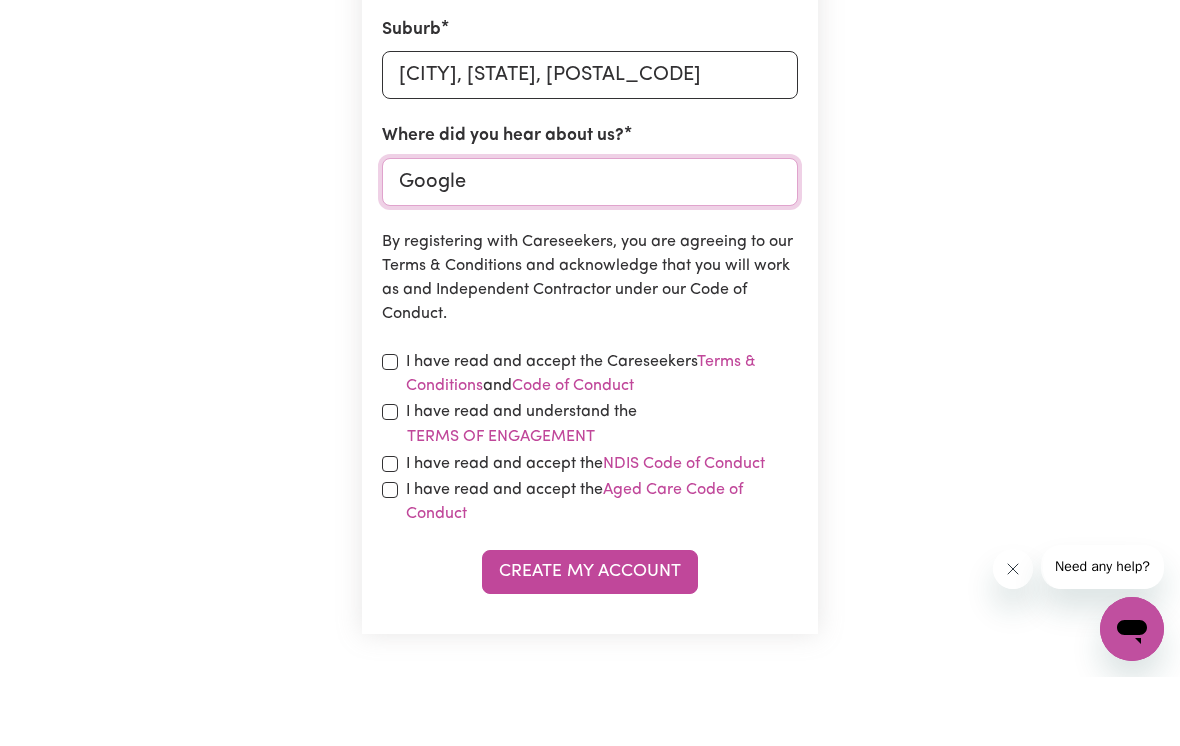 scroll, scrollTop: 918, scrollLeft: 0, axis: vertical 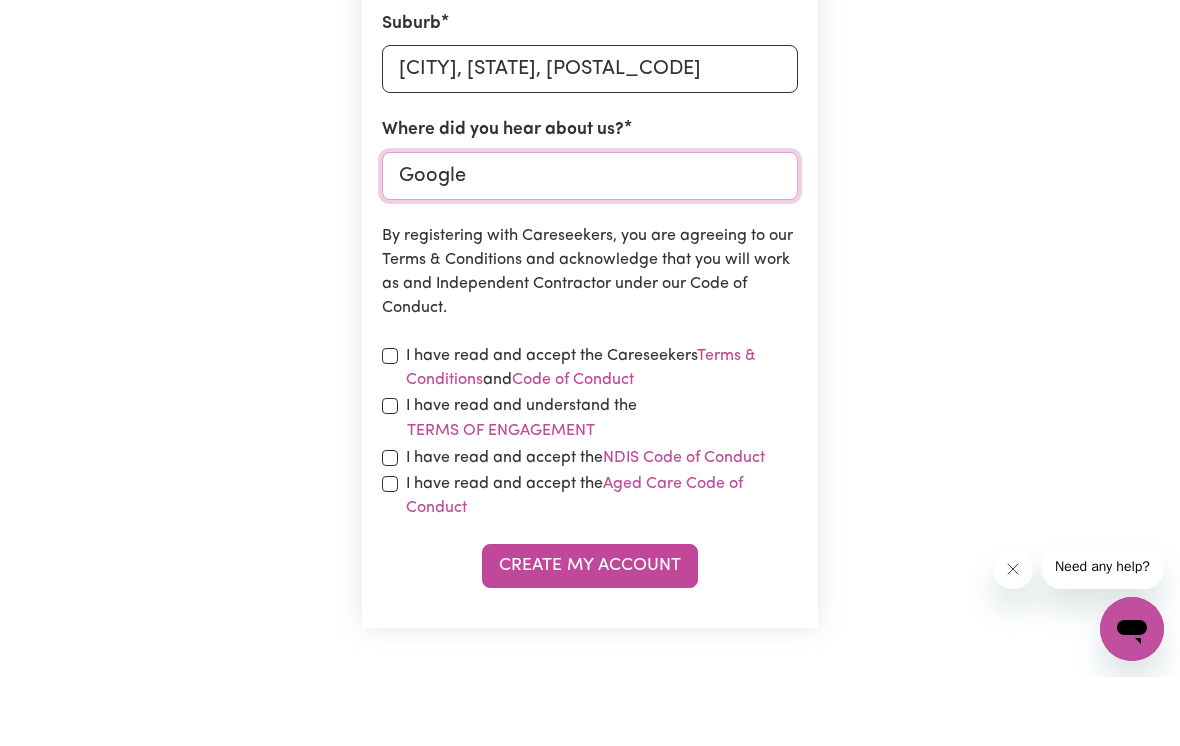 type on "Google" 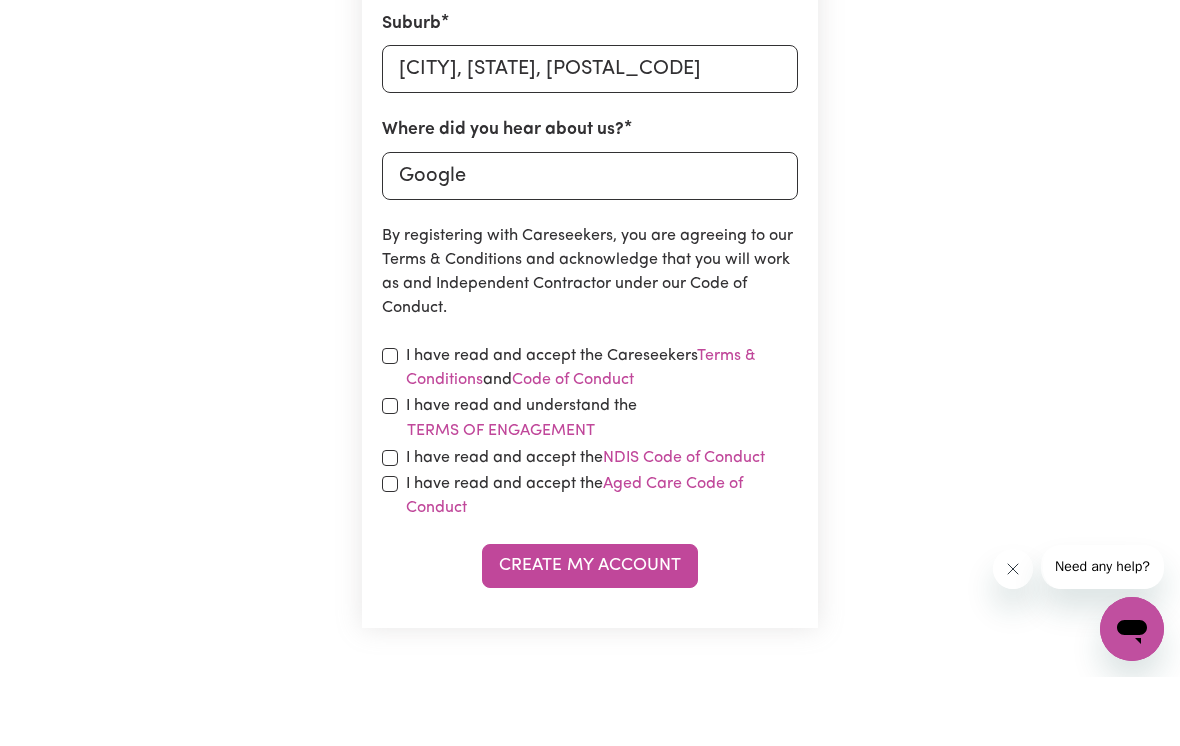 click on "I have read and accept the  Aged Care Code of Conduct" at bounding box center [590, 565] 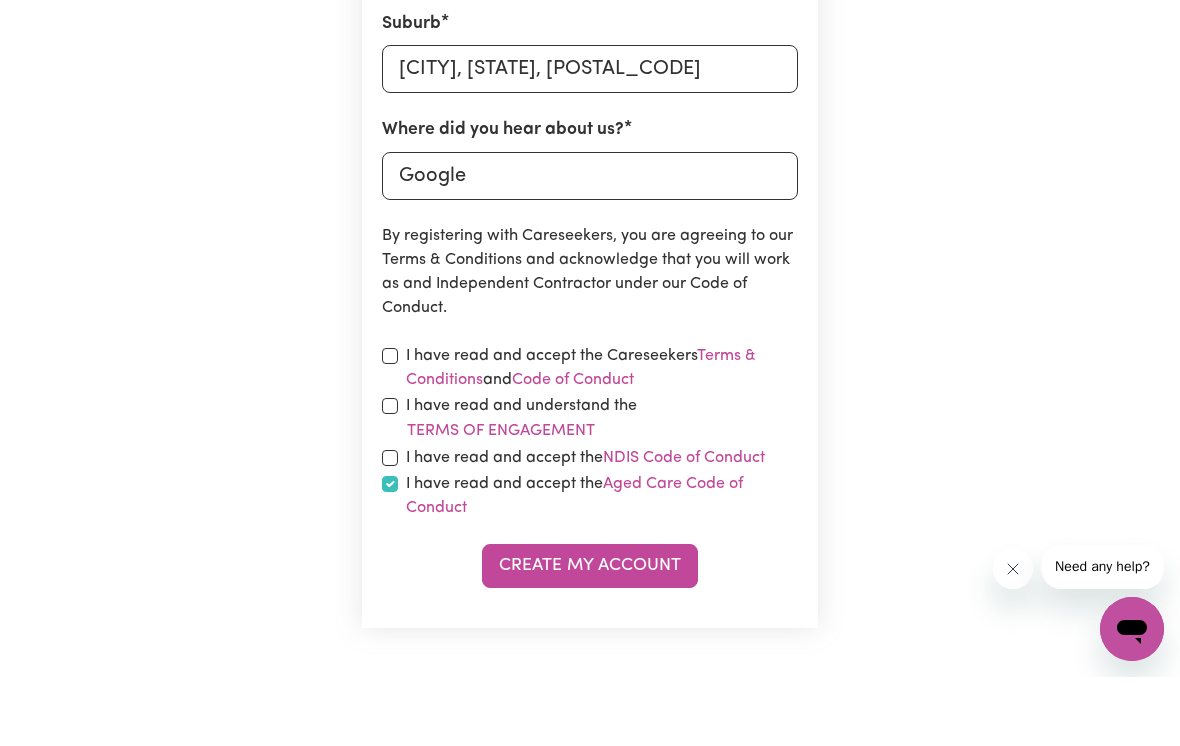 scroll, scrollTop: 987, scrollLeft: 0, axis: vertical 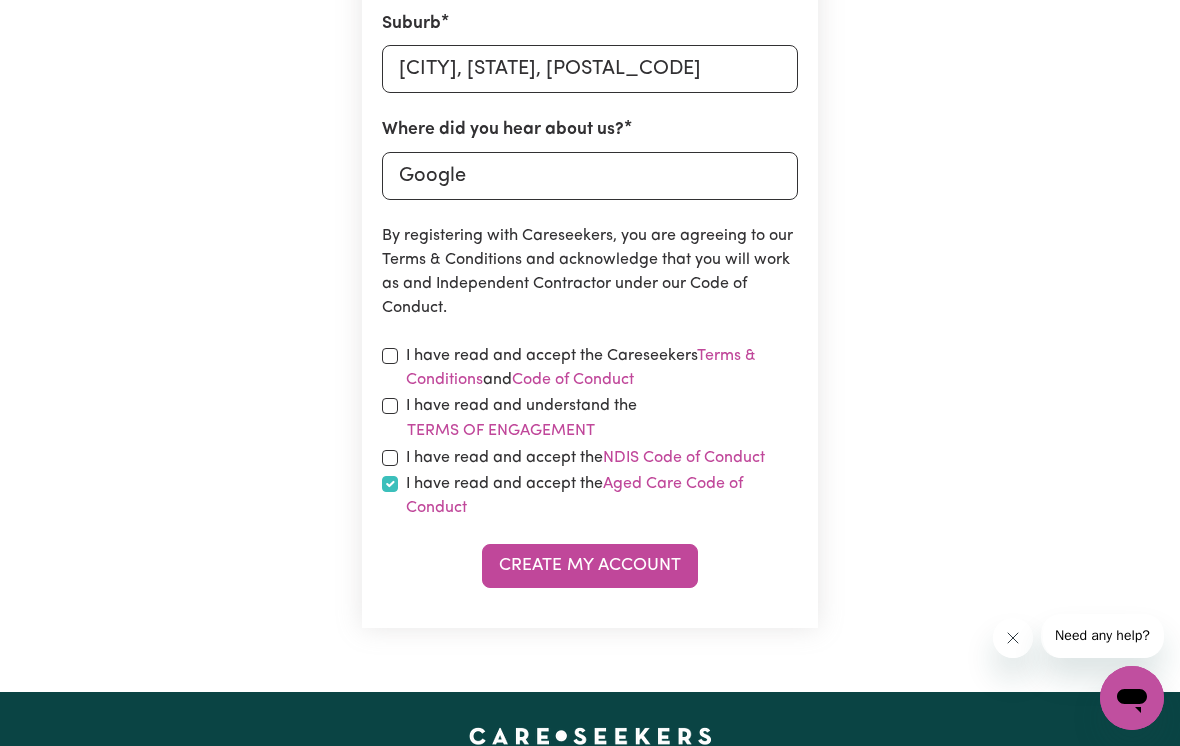 click on "I have read and accept the  NDIS Code of Conduct" at bounding box center [590, 458] 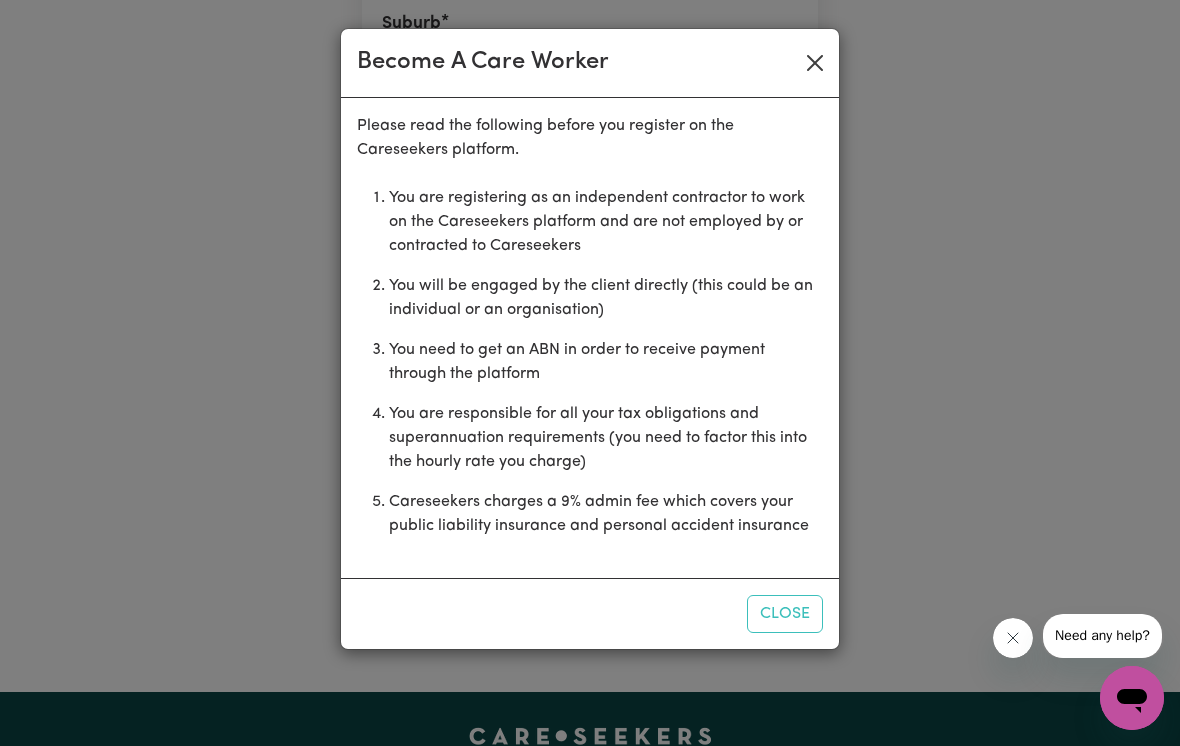 click at bounding box center (815, 63) 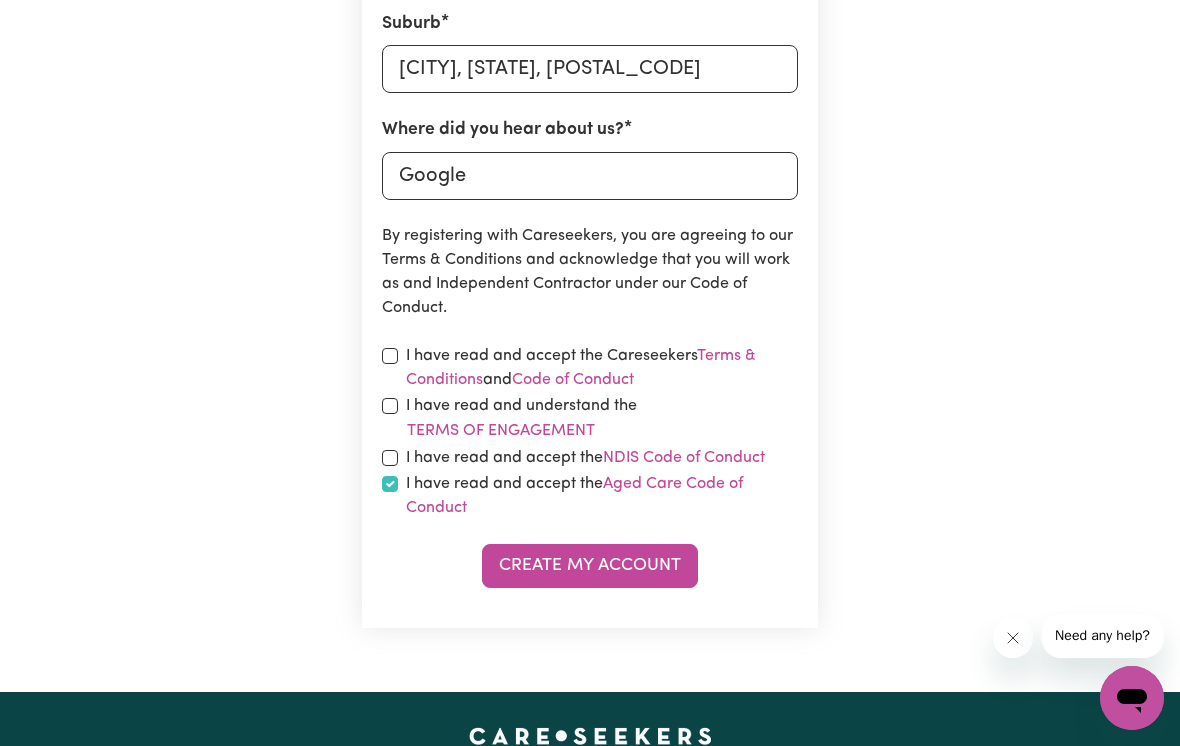 click at bounding box center [390, 458] 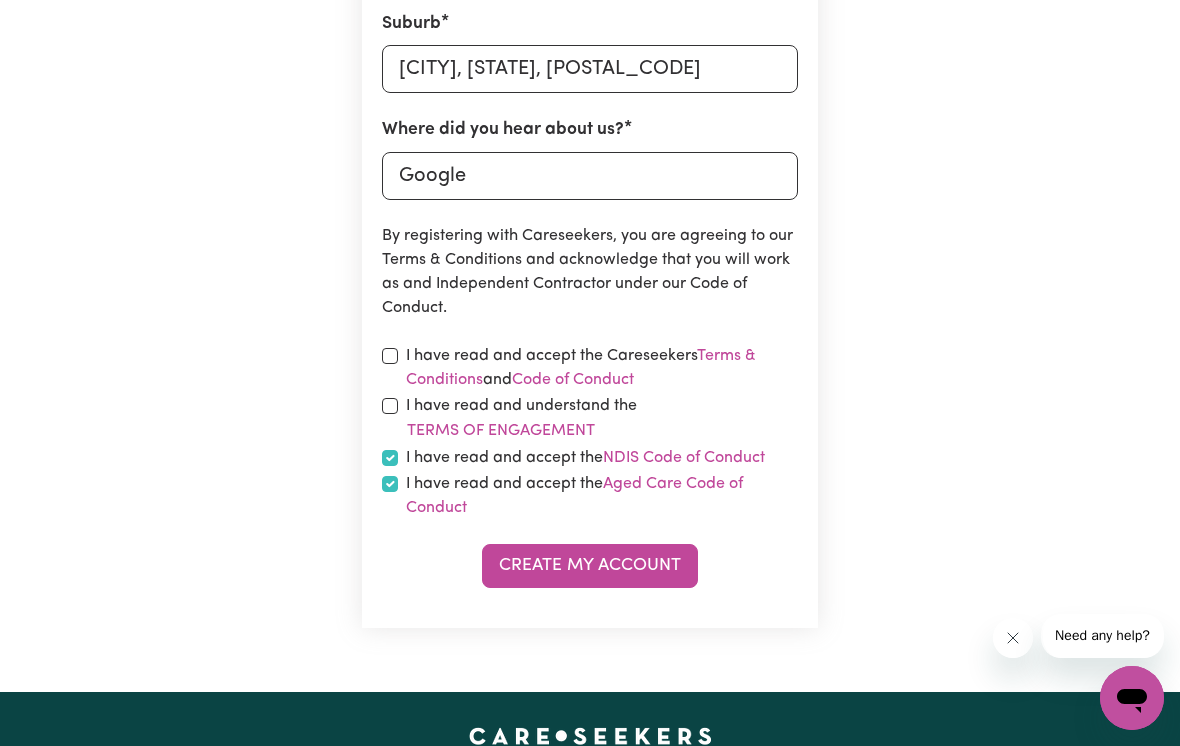 checkbox on "true" 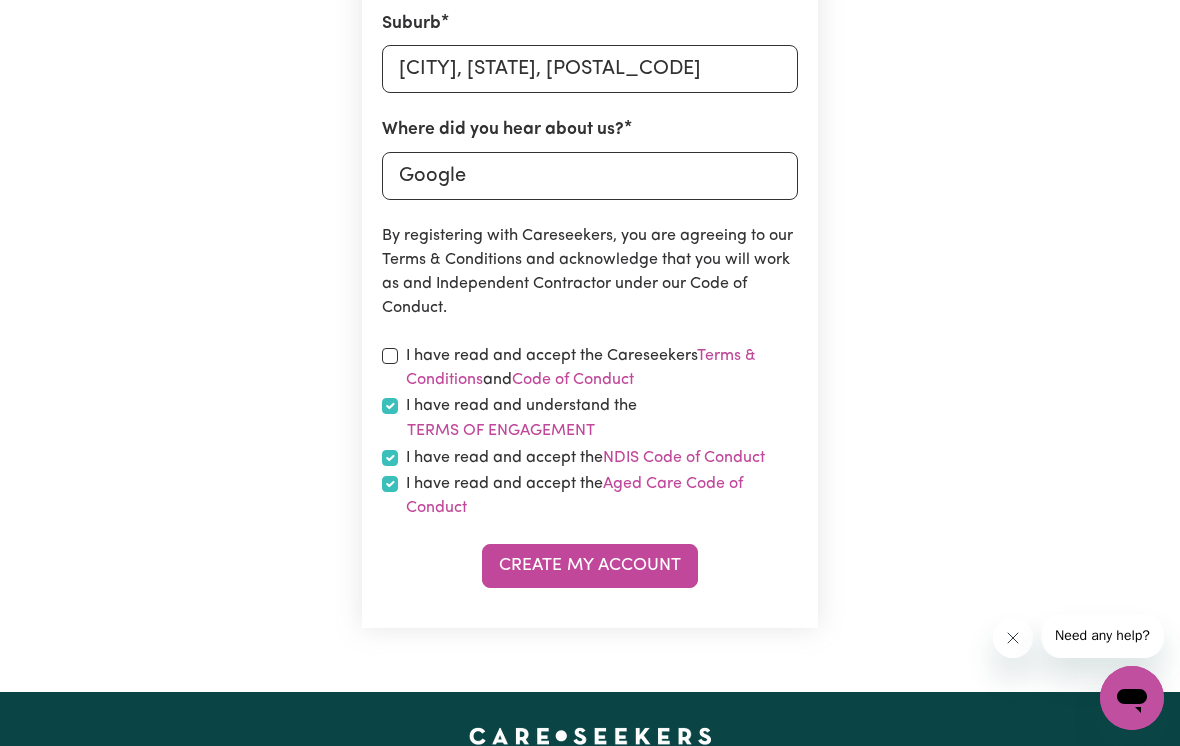 checkbox on "true" 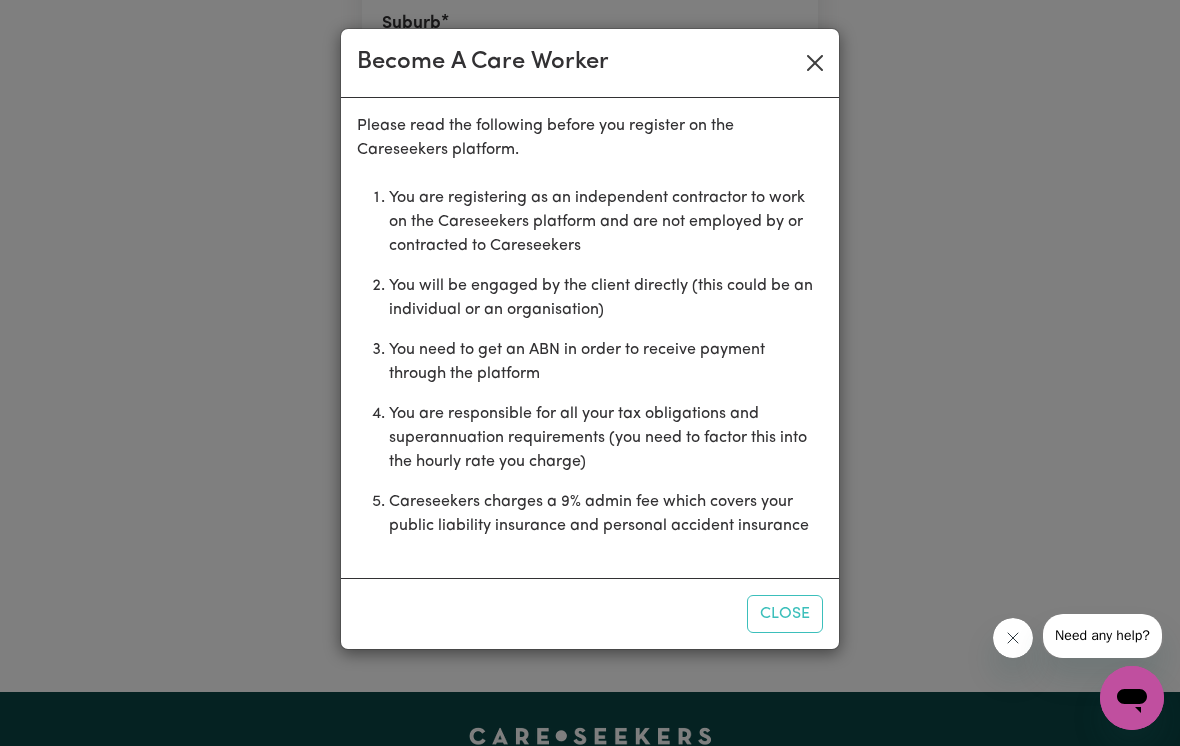 click at bounding box center [815, 63] 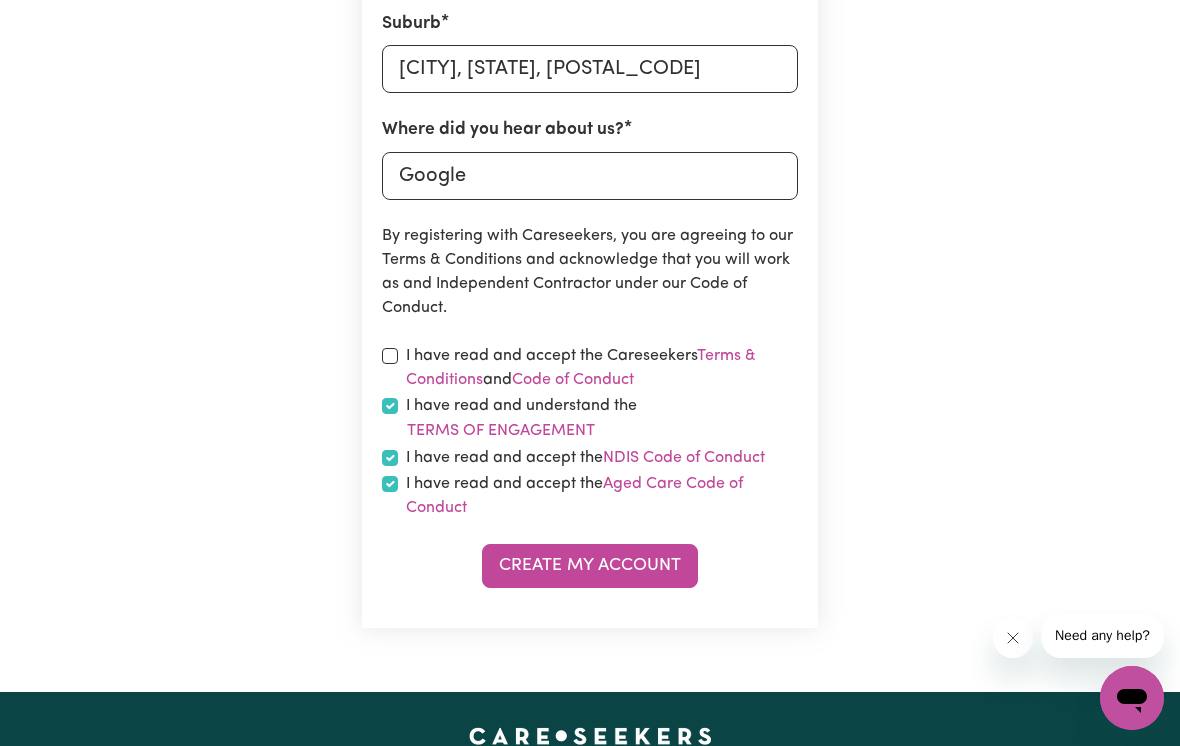 click at bounding box center (390, 356) 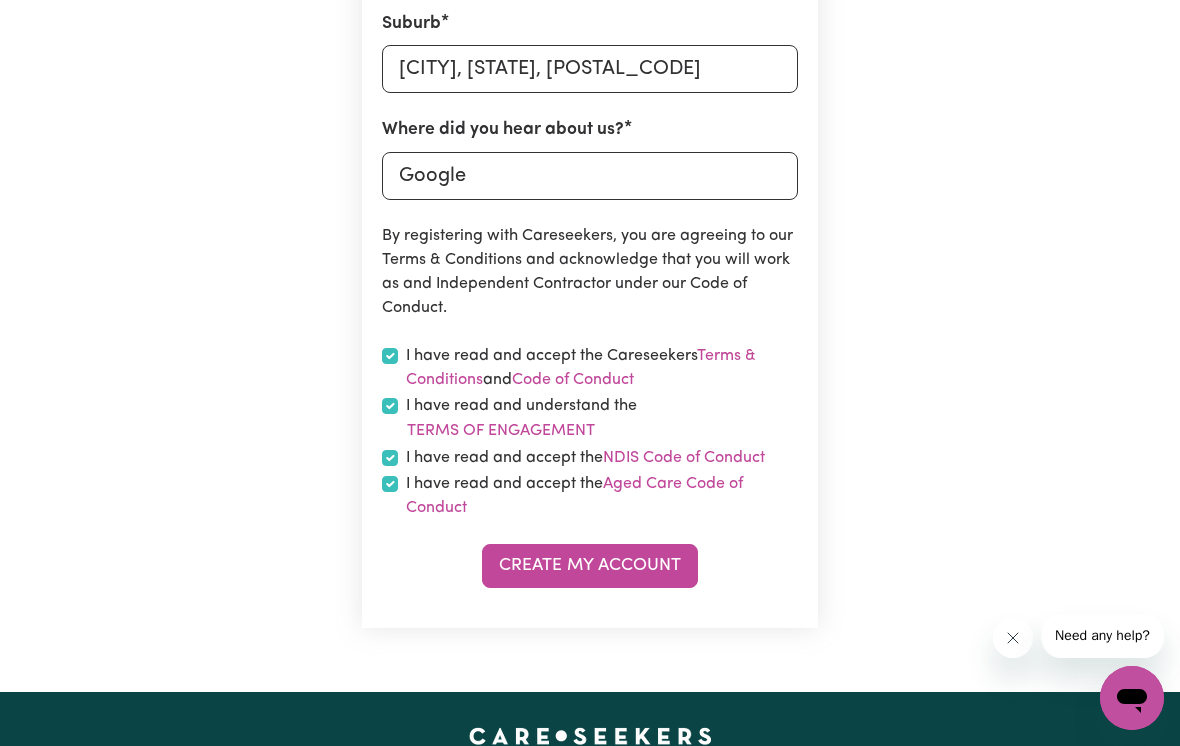 checkbox on "true" 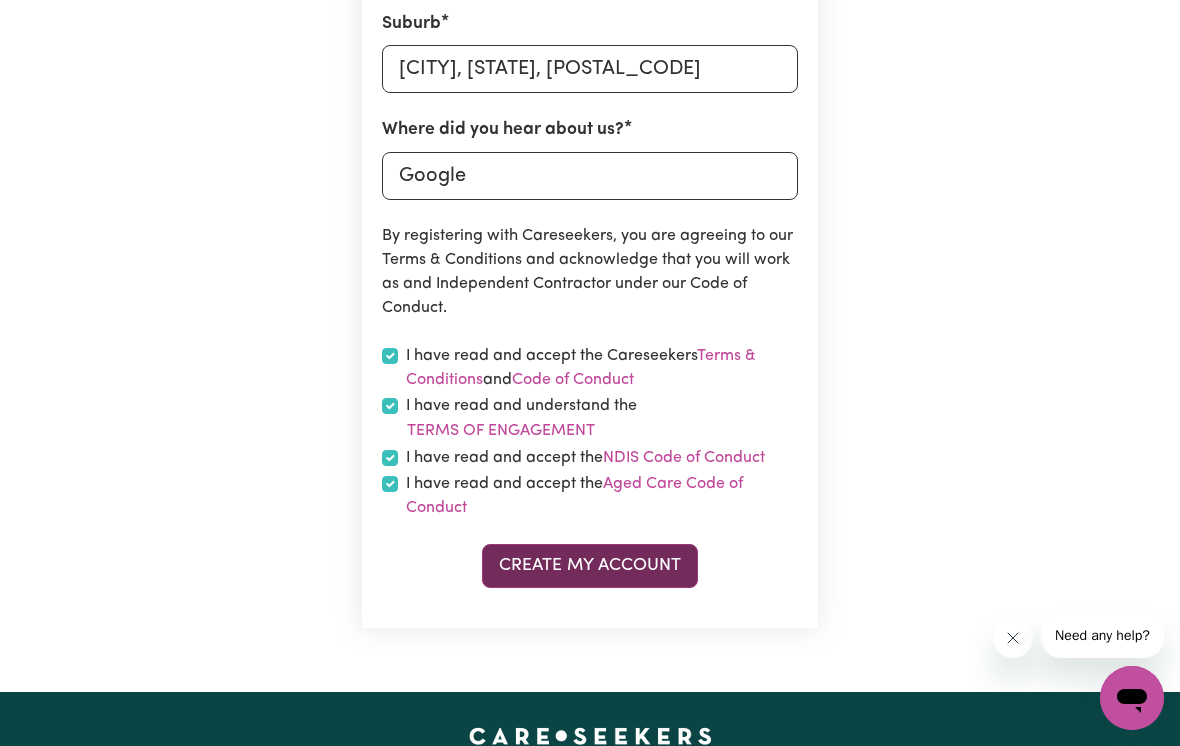 click on "Create My Account" at bounding box center [590, 566] 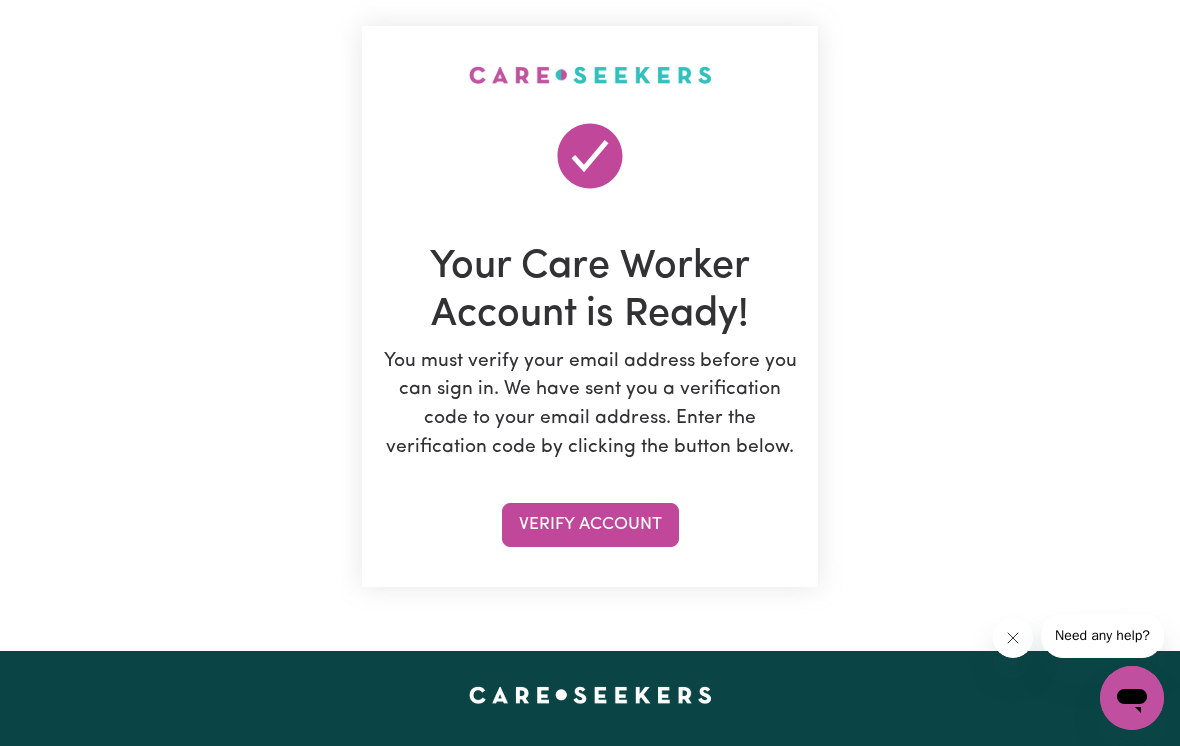 scroll, scrollTop: 120, scrollLeft: 0, axis: vertical 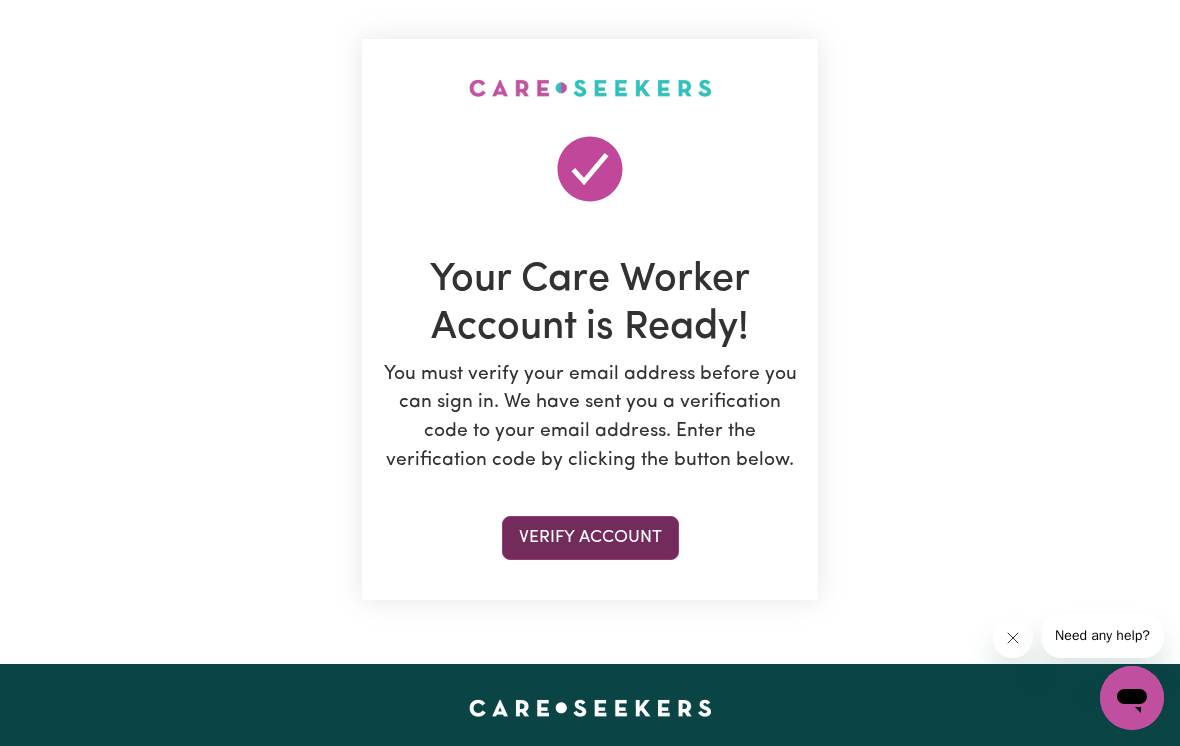 click on "Verify Account" at bounding box center [590, 538] 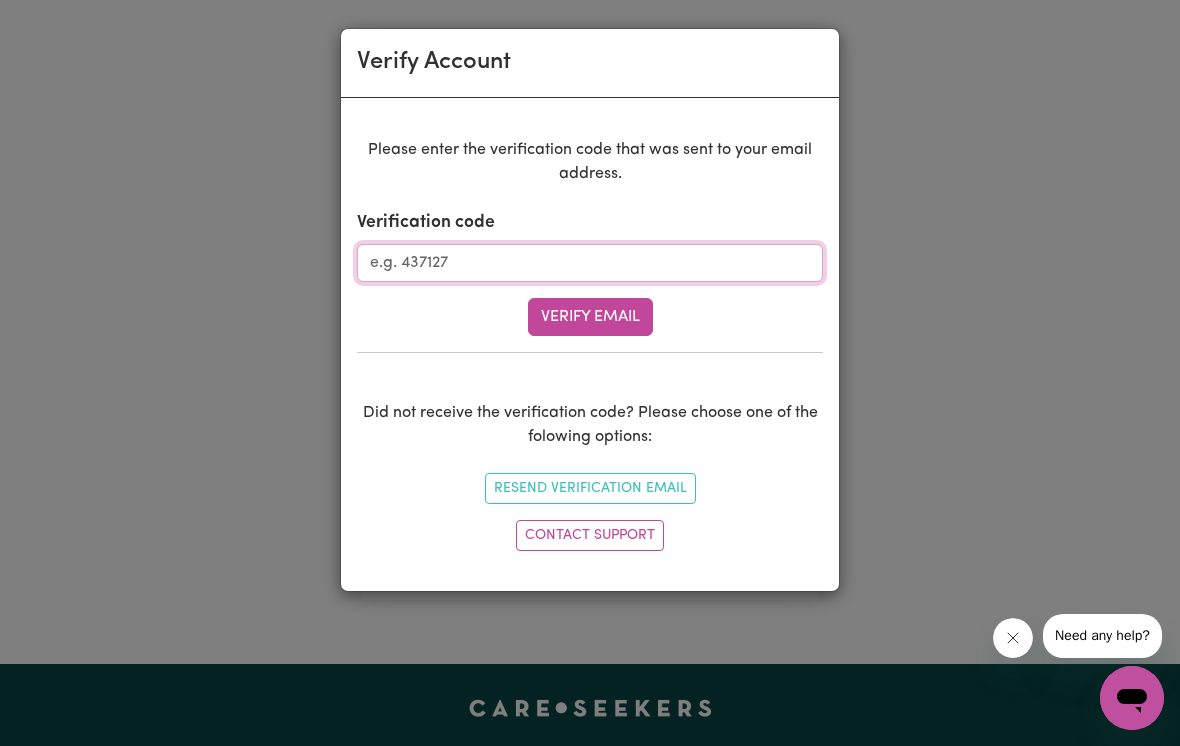 click on "Verification code" at bounding box center (590, 263) 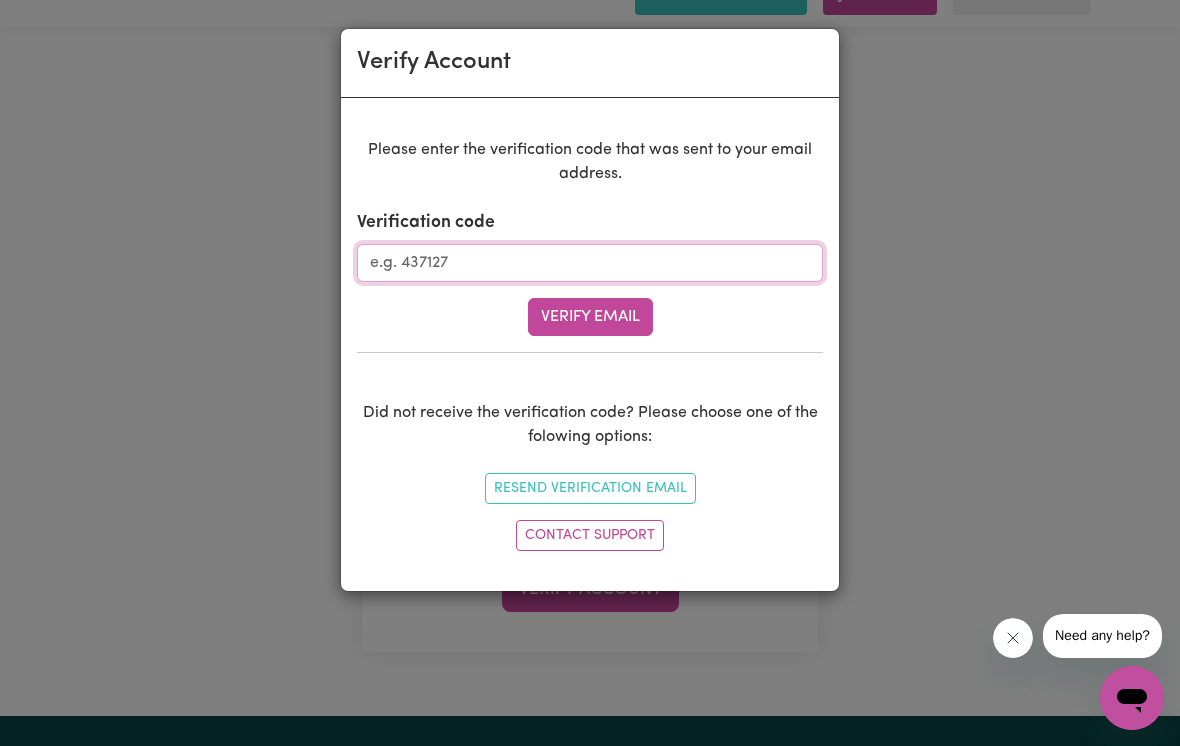 scroll, scrollTop: 0, scrollLeft: 0, axis: both 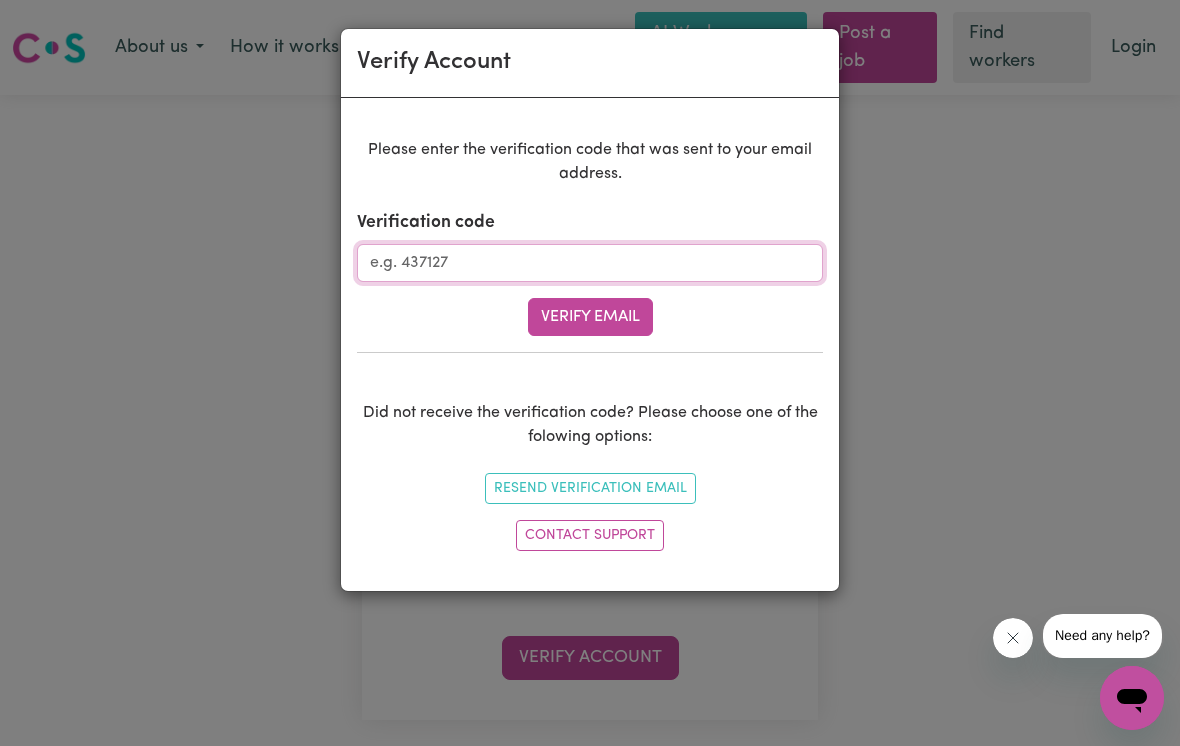 click on "Verification code" at bounding box center [590, 263] 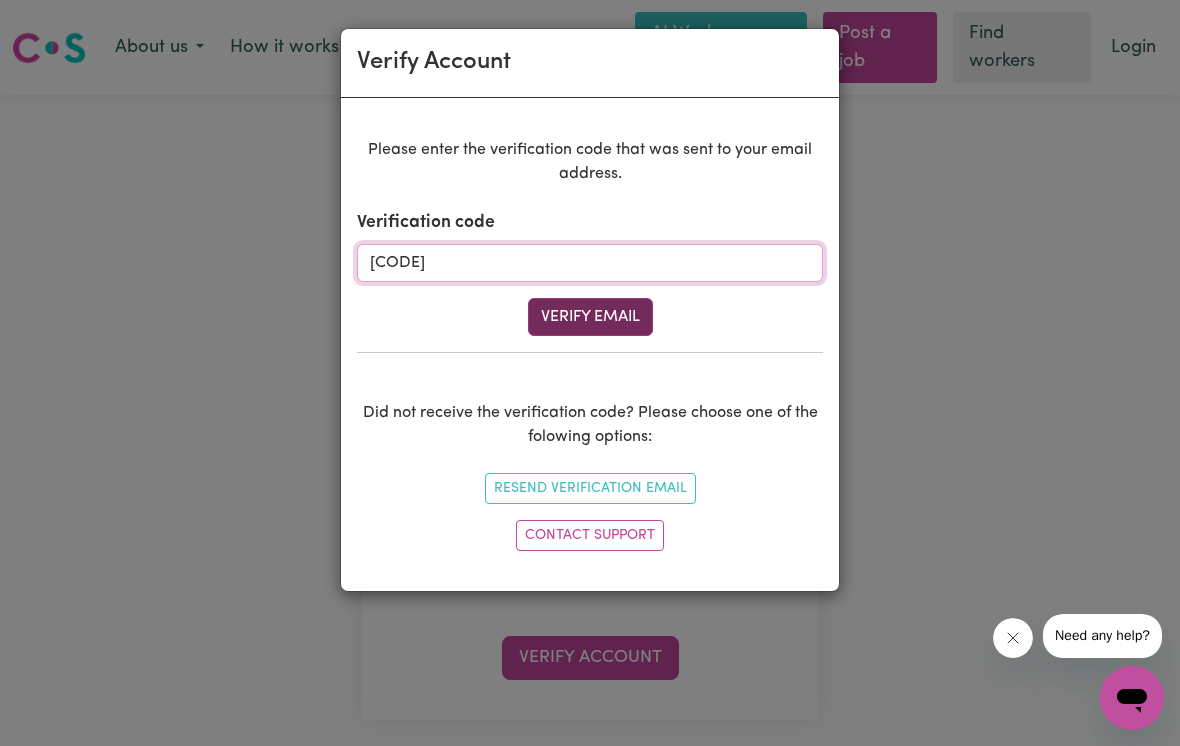 type on "[CODE]" 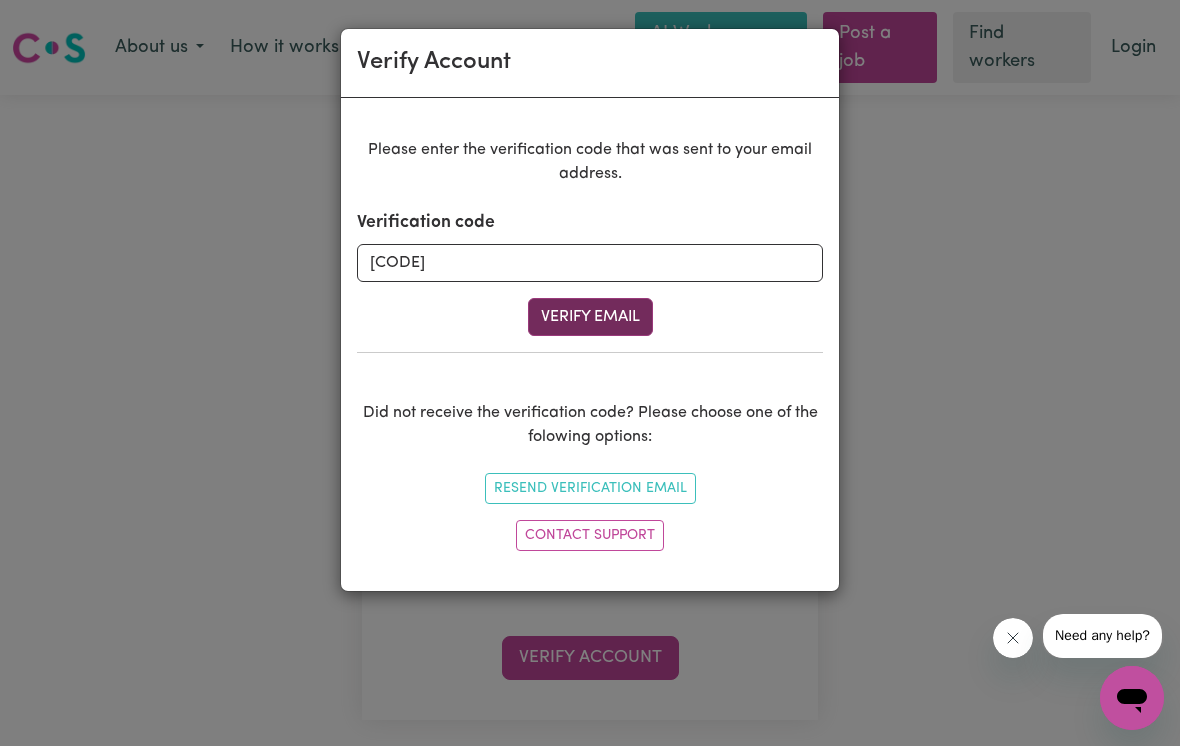 click on "Verify Email" at bounding box center (590, 317) 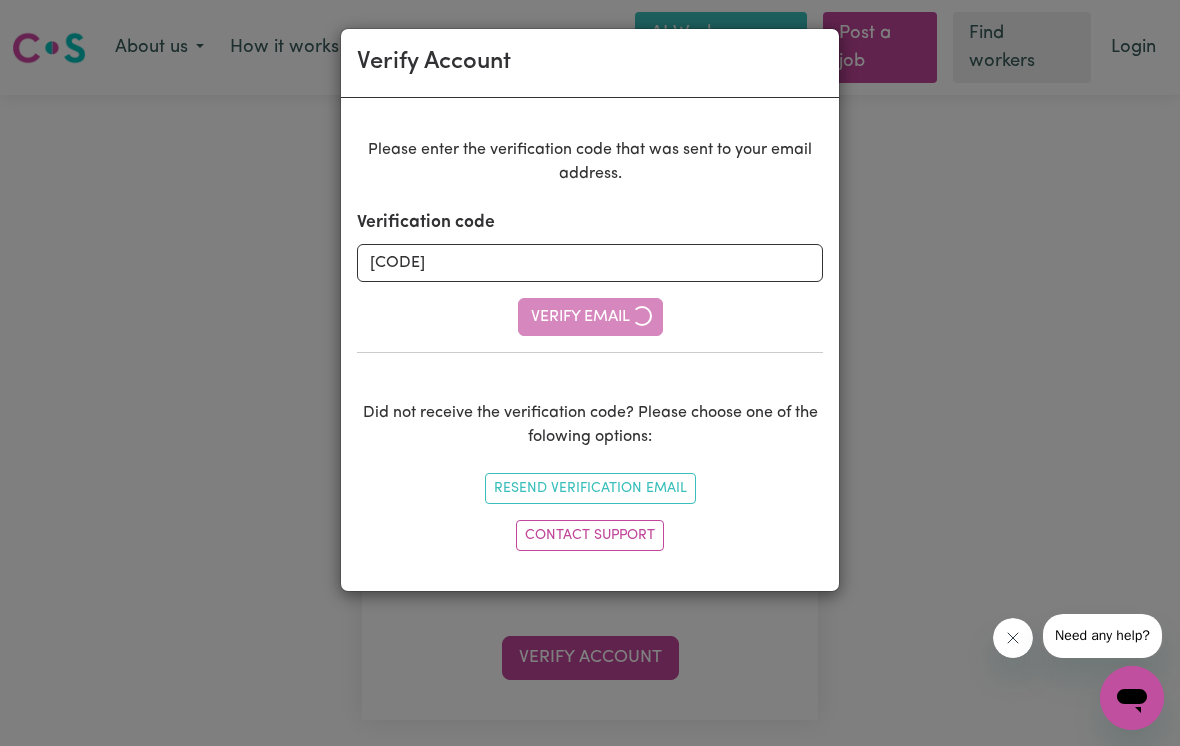 type 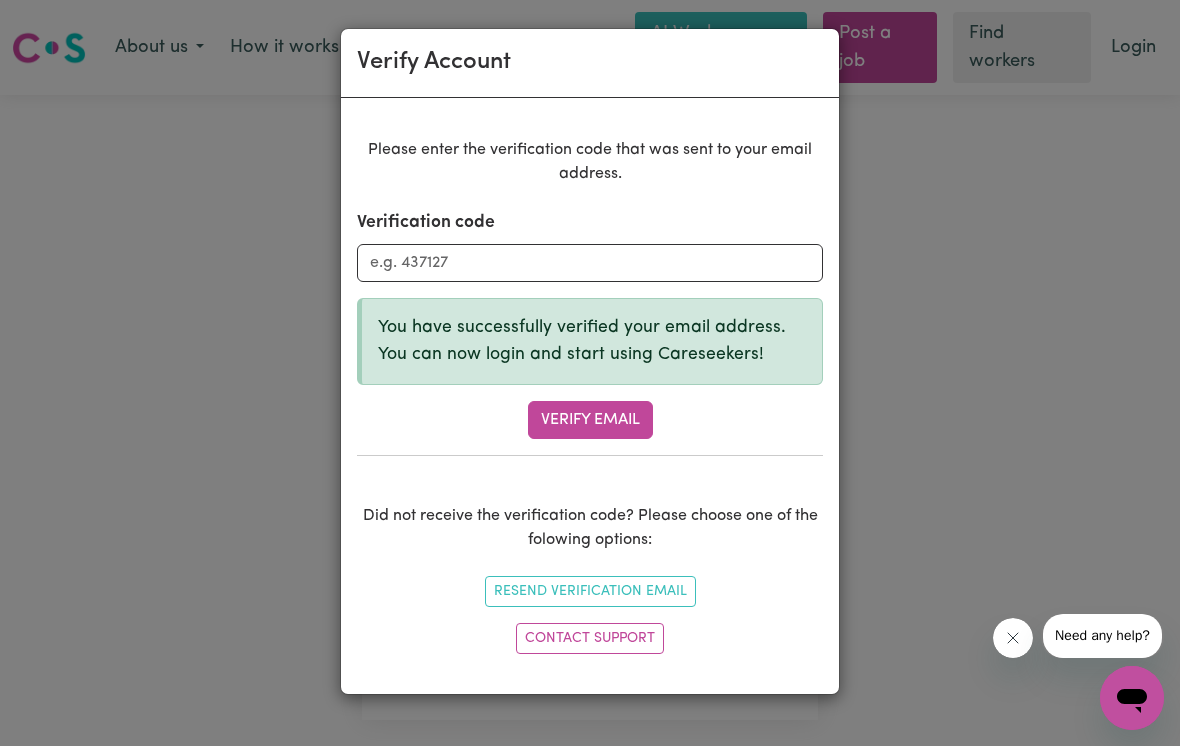 click on "Verify Account Please enter the verification code that was sent to your email address. Verification code You have successfully verified your email address. You can now login and start using Careseekers! Verify Email Did not receive the verification code? Please choose one of the folowing options: Resend Verification Email Contact Support" at bounding box center [590, 373] 